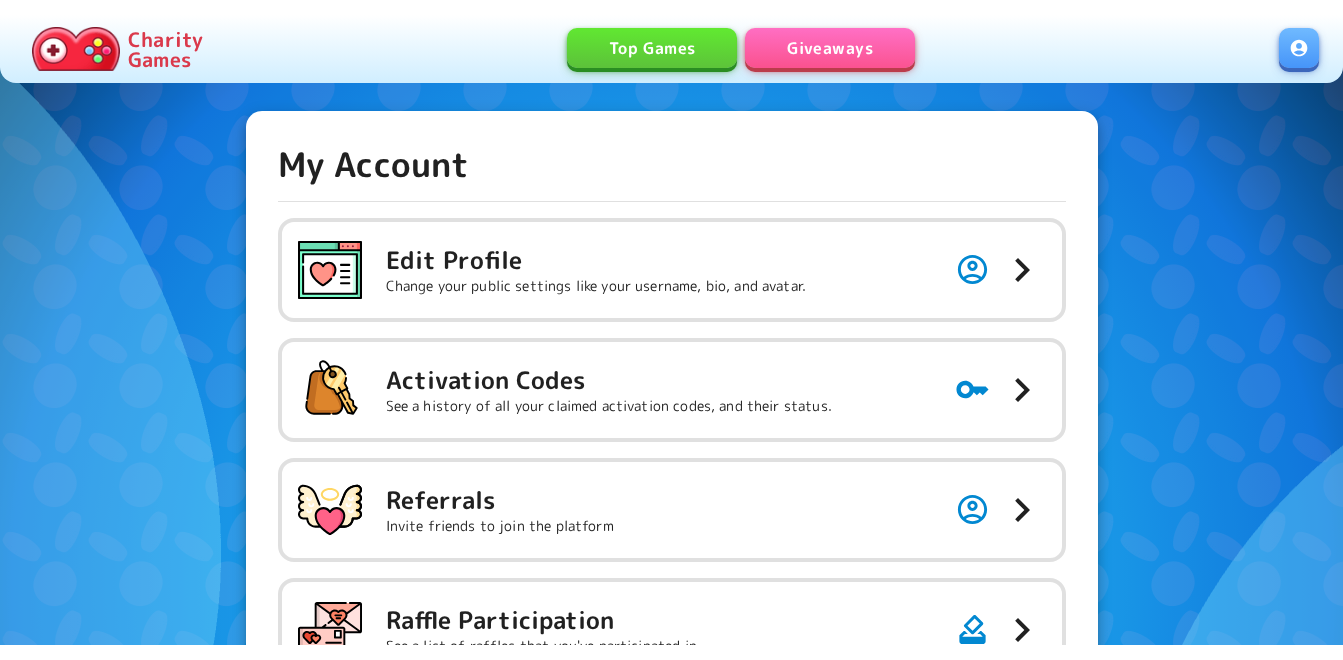 scroll, scrollTop: 0, scrollLeft: 0, axis: both 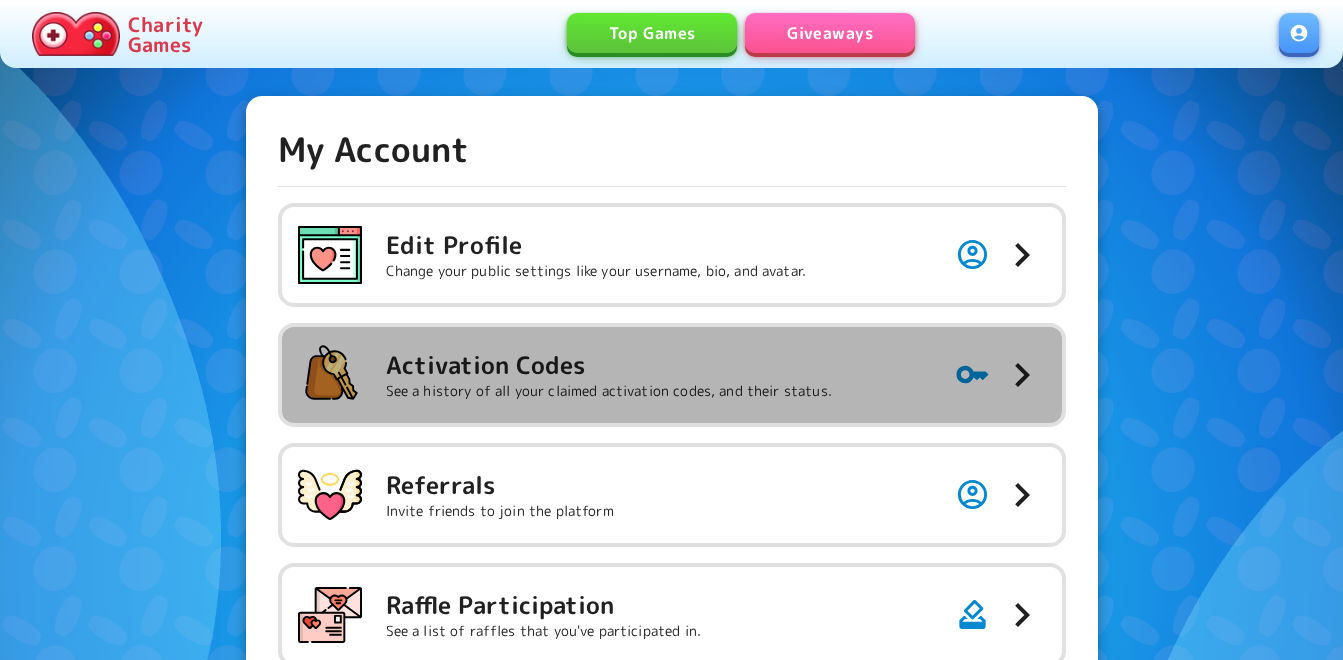 click on "Activation Codes" at bounding box center (596, 245) 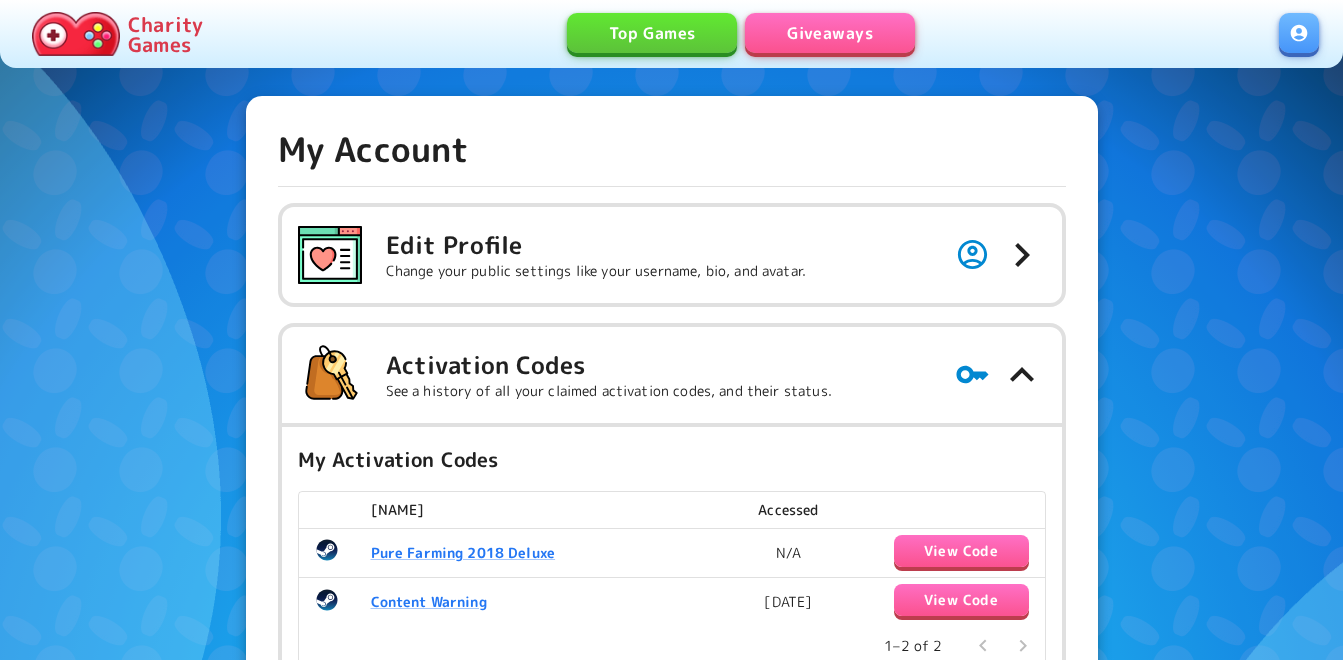 click on "View Code" at bounding box center (961, 551) 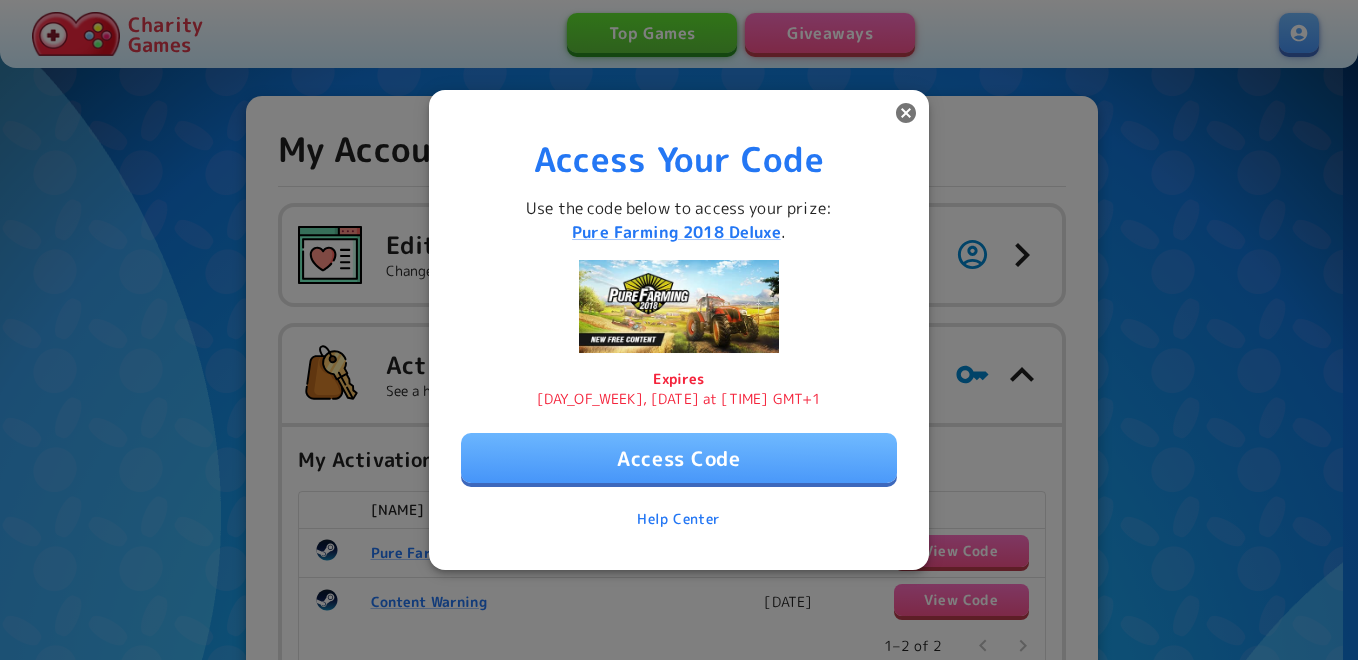 click on "Access Code" at bounding box center [679, 458] 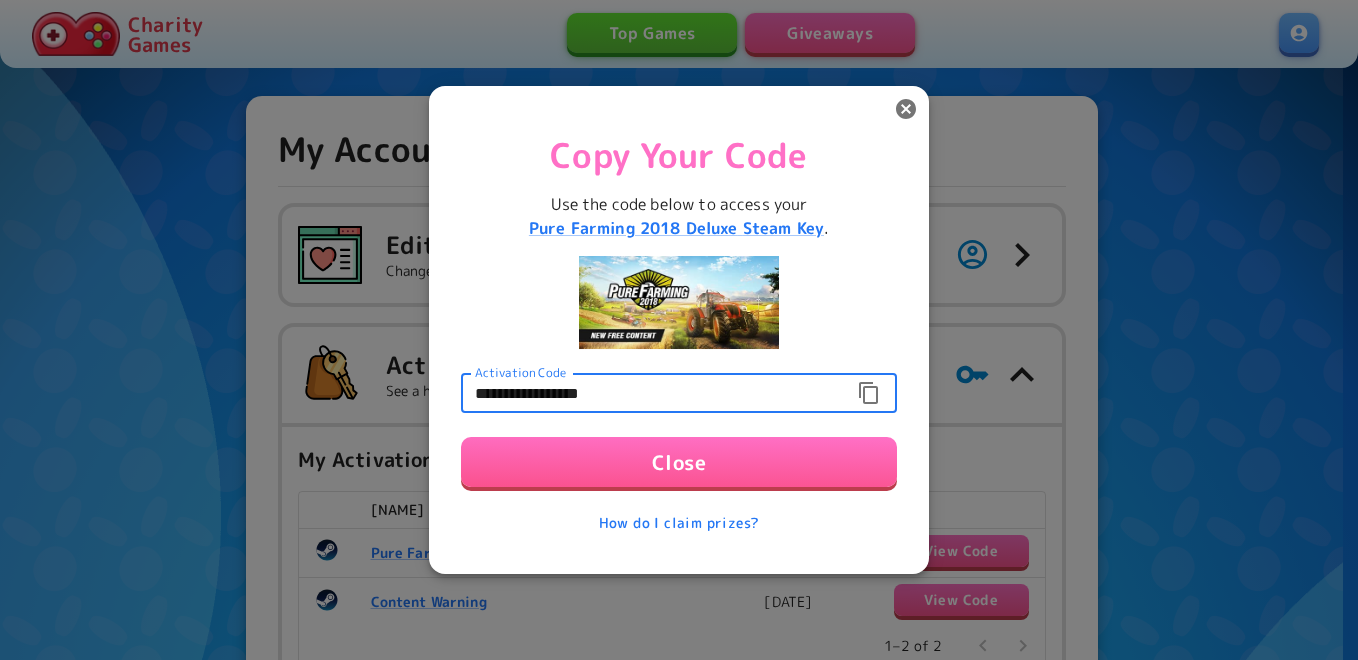 drag, startPoint x: 680, startPoint y: 401, endPoint x: 378, endPoint y: 388, distance: 302.27966 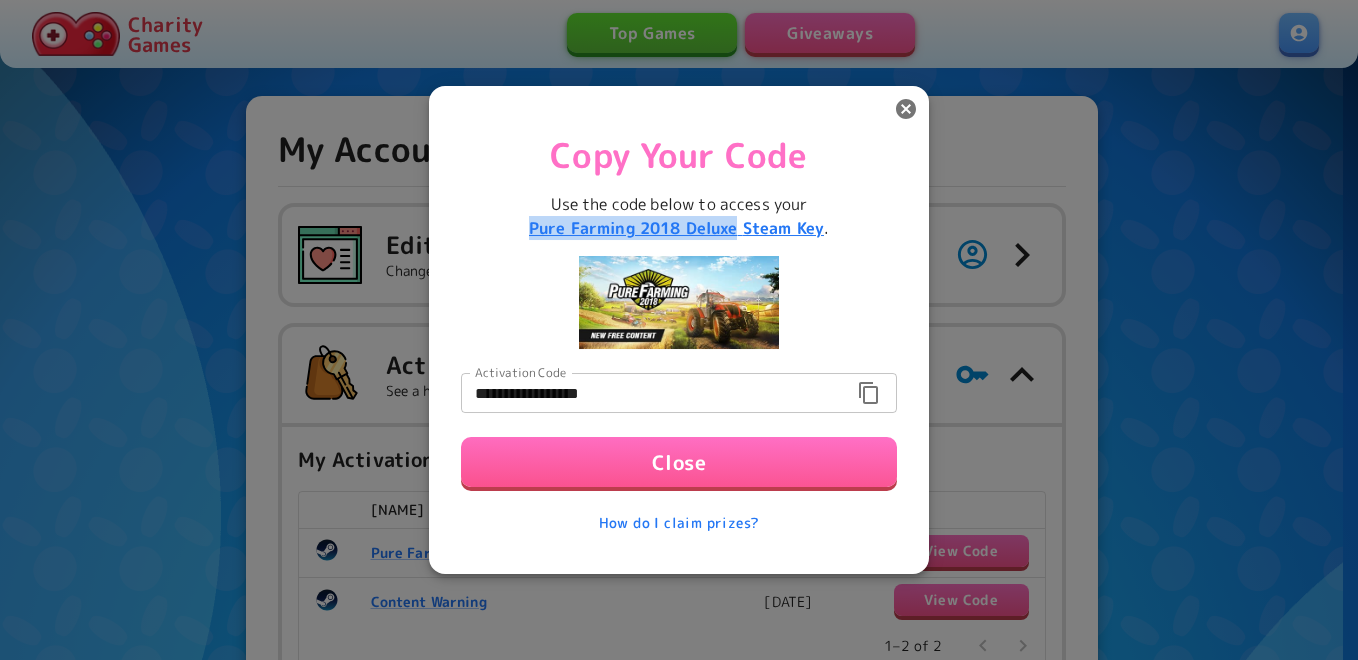 drag, startPoint x: 499, startPoint y: 227, endPoint x: 739, endPoint y: 226, distance: 240.00209 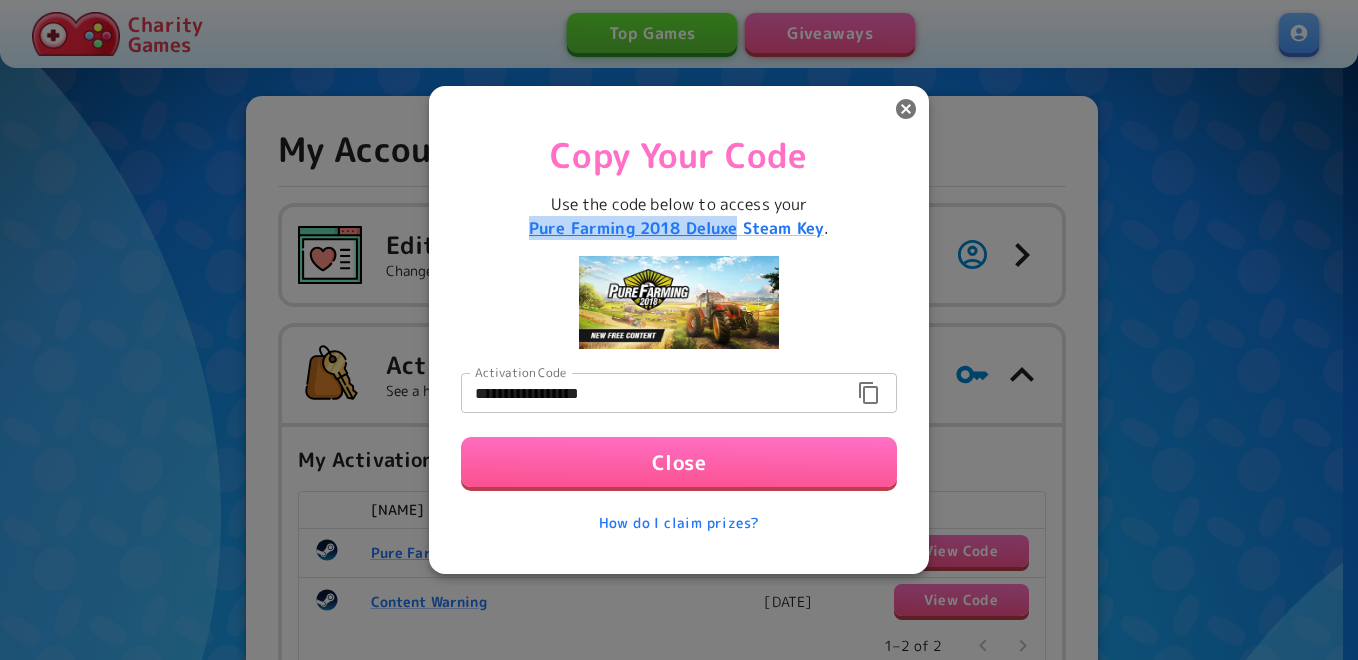 copy on "Pure Farming 2018 Deluxe" 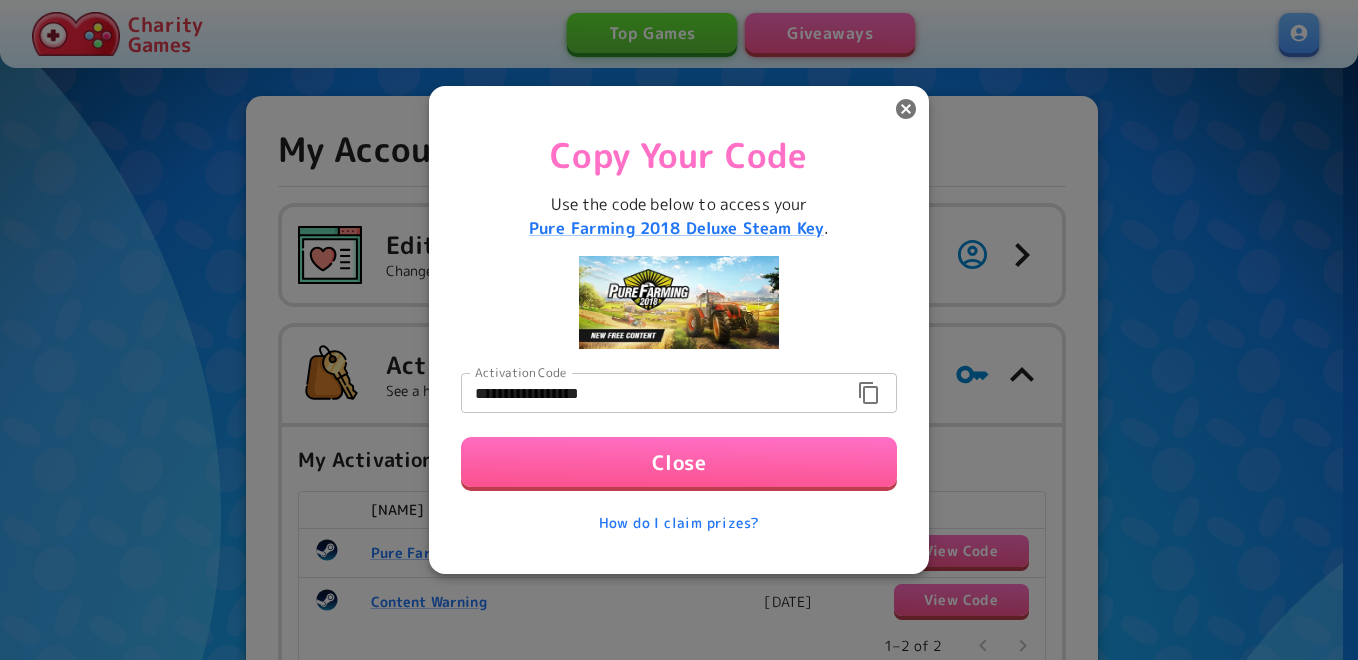 click on "**********" at bounding box center [652, 393] 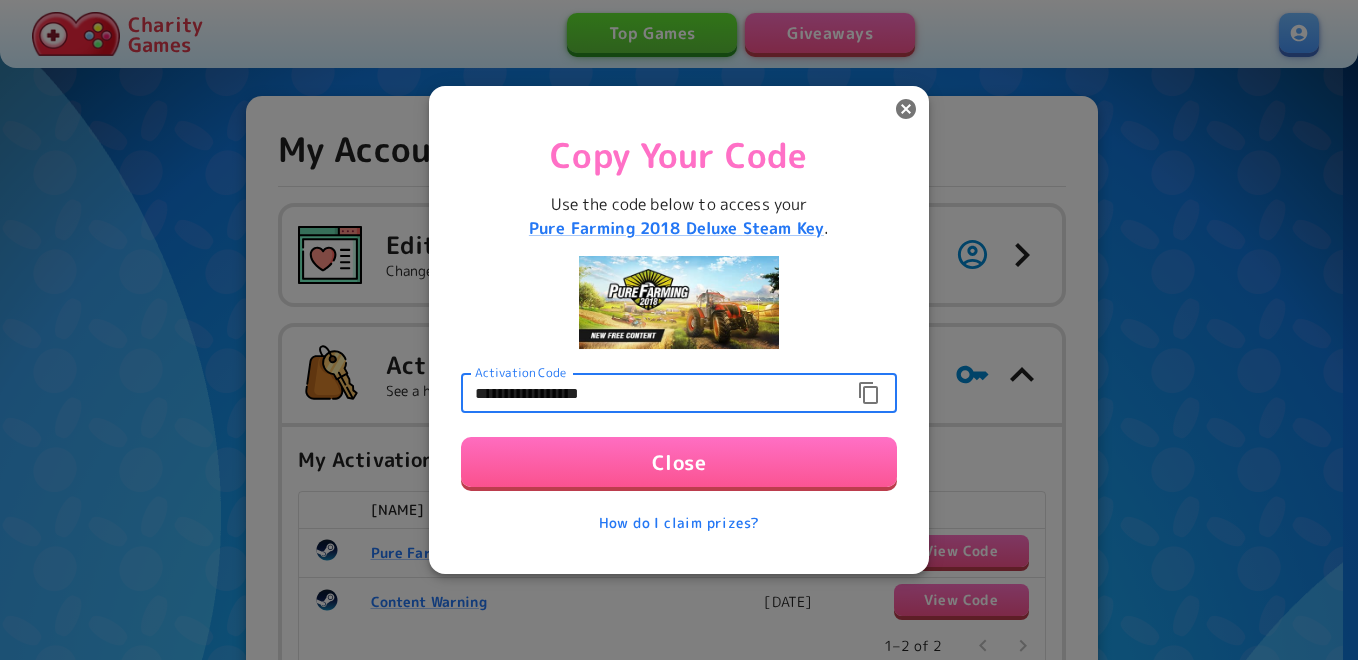 click on "**********" at bounding box center (652, 393) 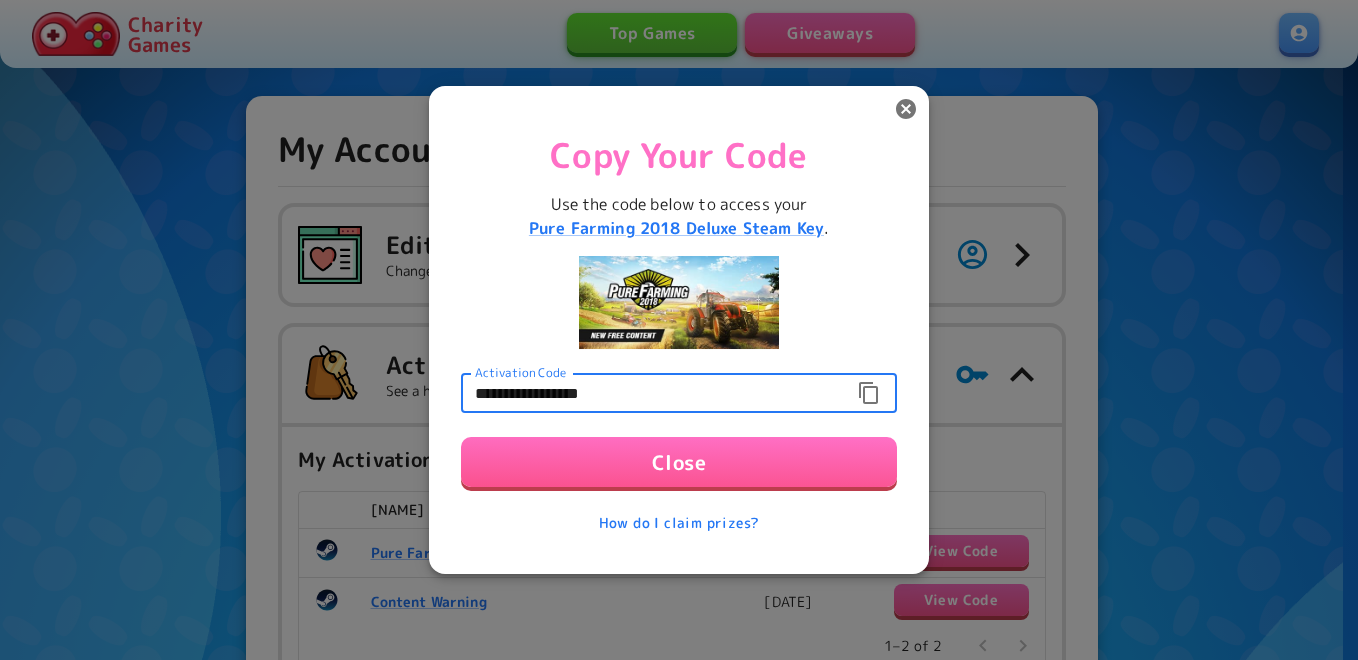 click at bounding box center (906, 109) 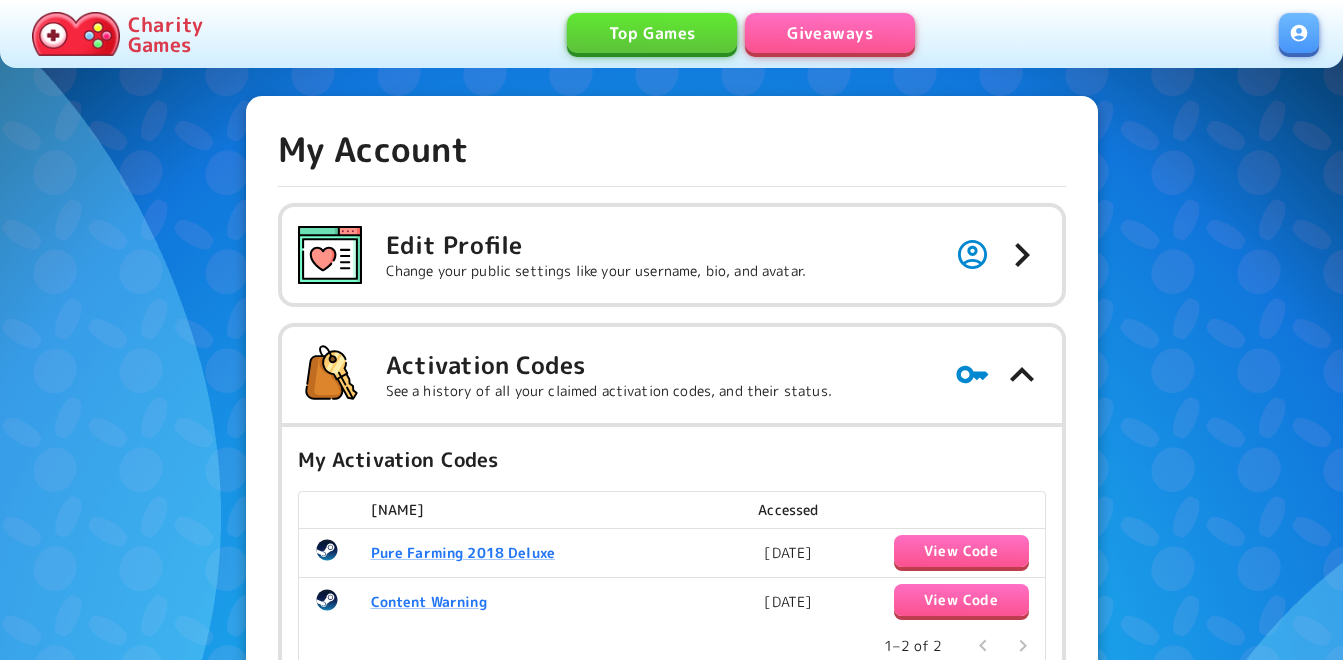 click on "Giveaways" at bounding box center (830, 33) 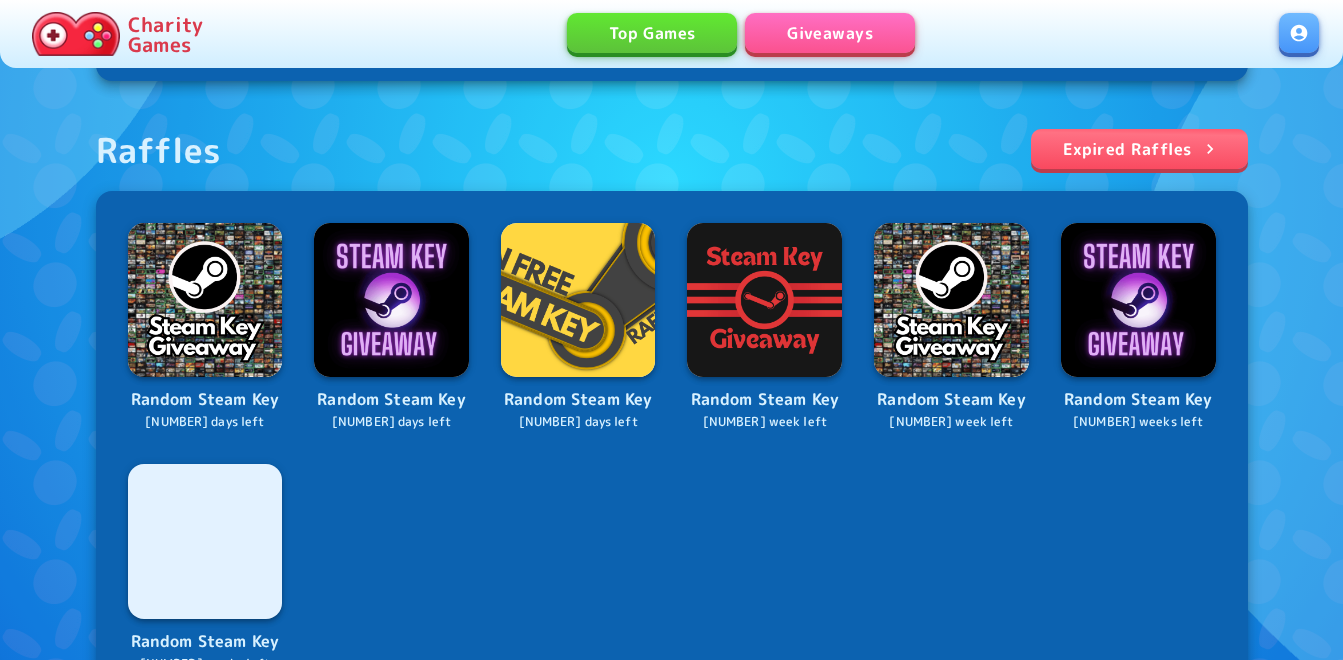 scroll, scrollTop: 700, scrollLeft: 0, axis: vertical 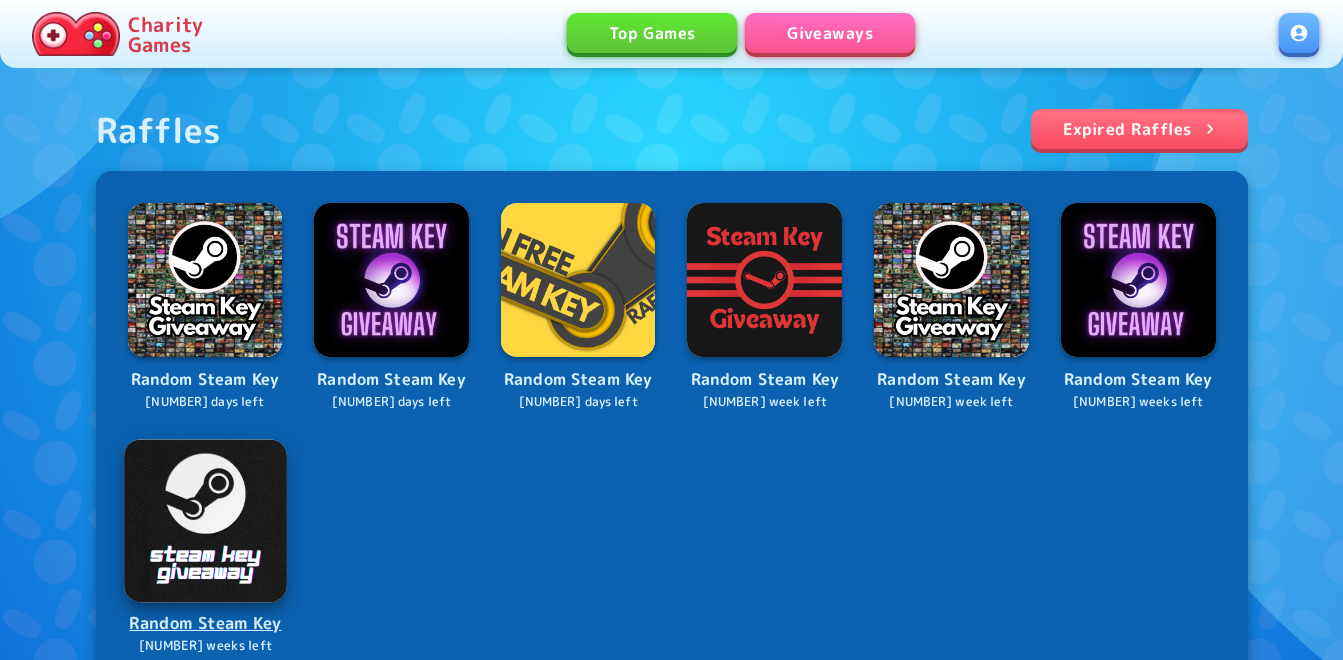 click at bounding box center (205, 520) 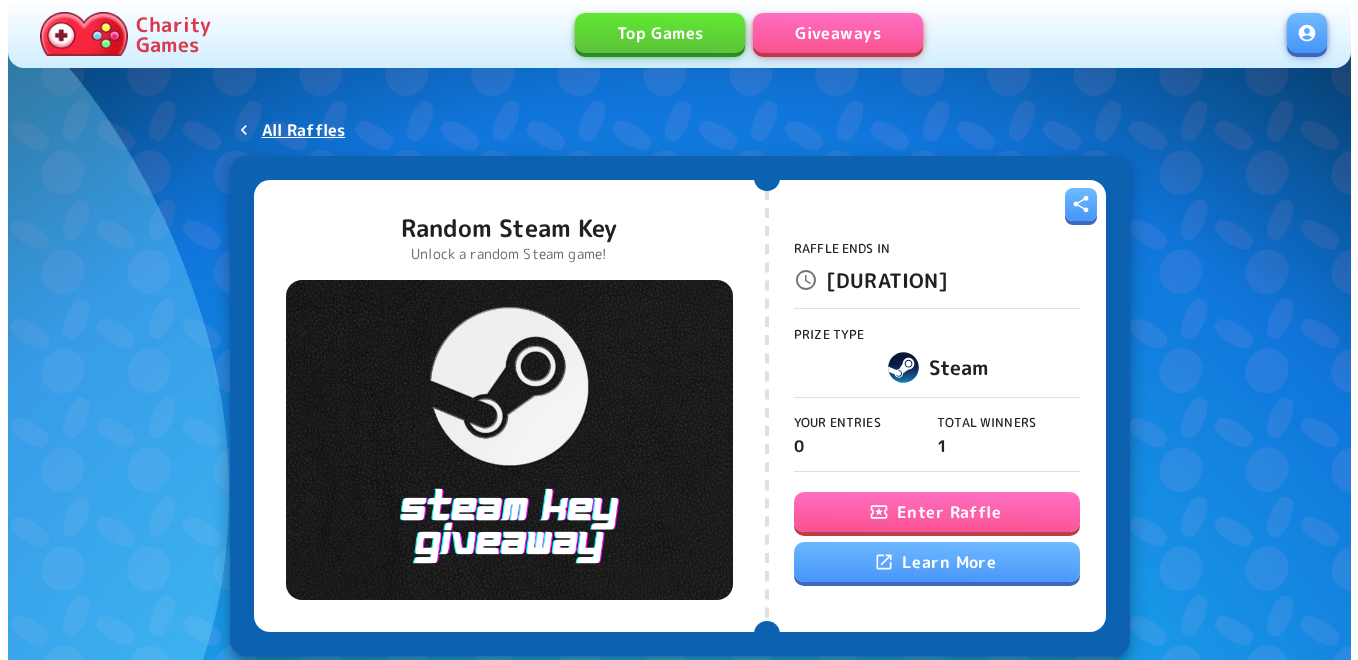 scroll, scrollTop: 0, scrollLeft: 0, axis: both 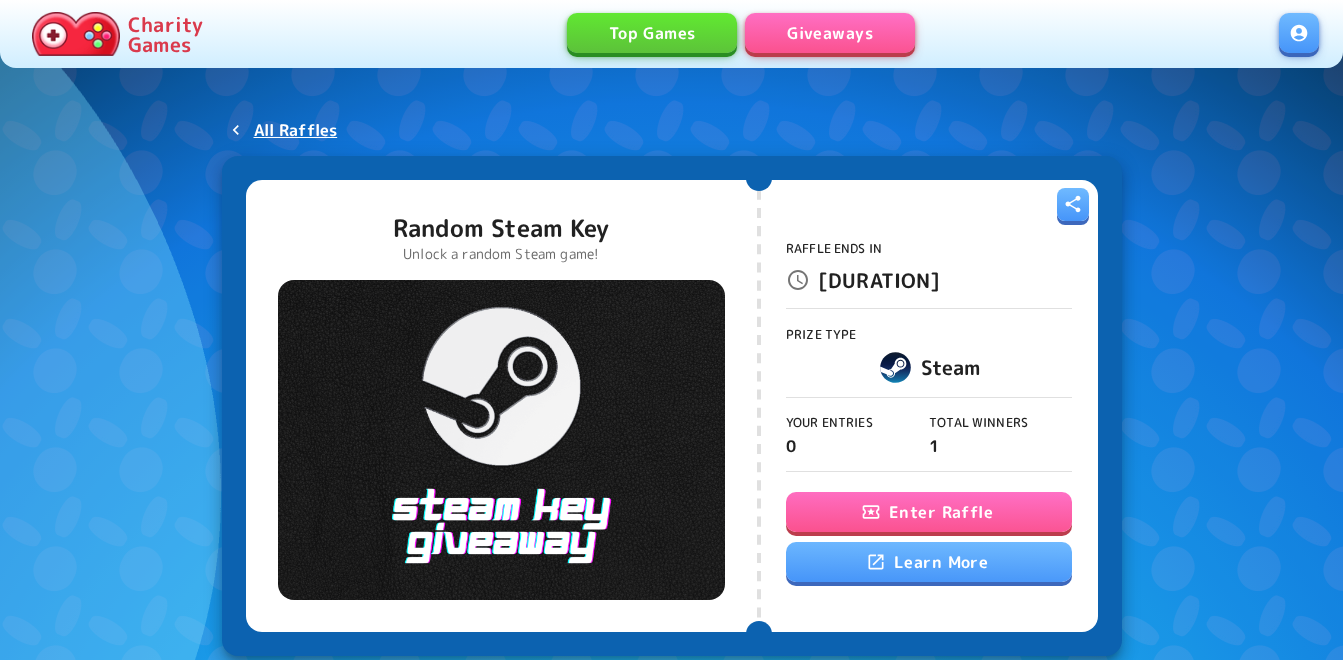 click on "Enter Raffle" at bounding box center (929, 512) 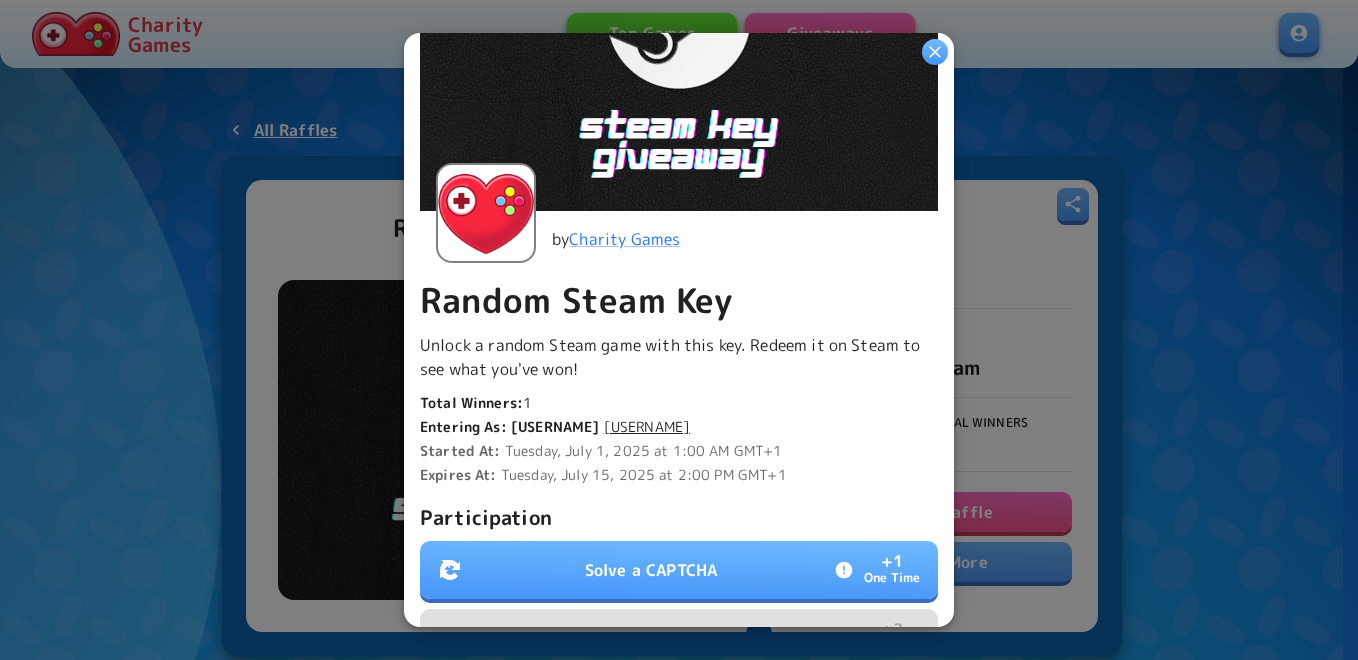 scroll, scrollTop: 500, scrollLeft: 0, axis: vertical 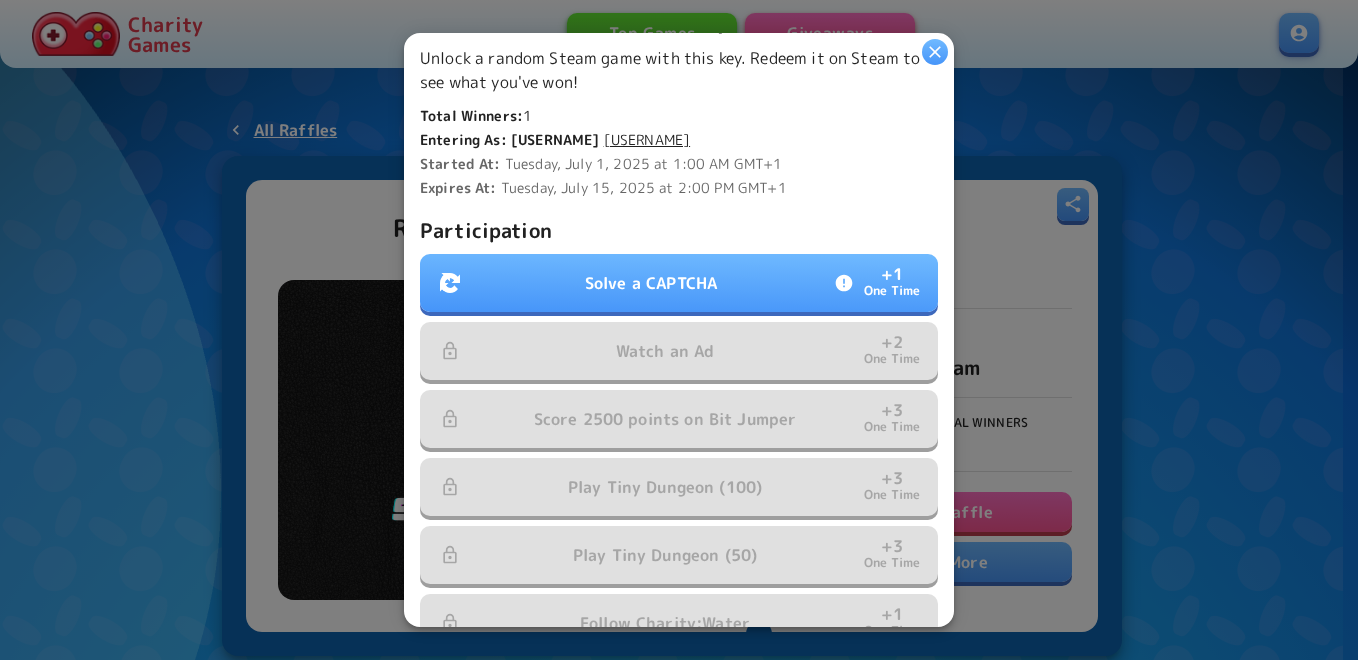 click on "Solve a CAPTCHA" at bounding box center (651, 283) 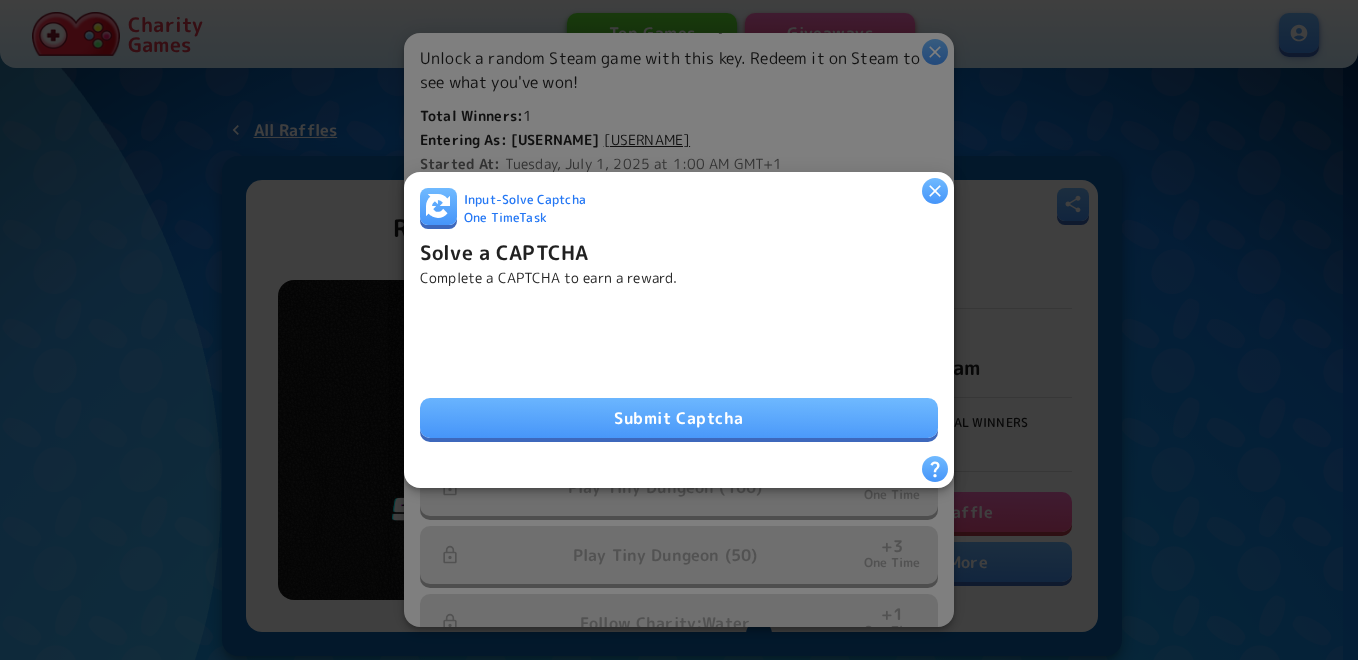 click on "Submit Captcha" at bounding box center (679, 372) 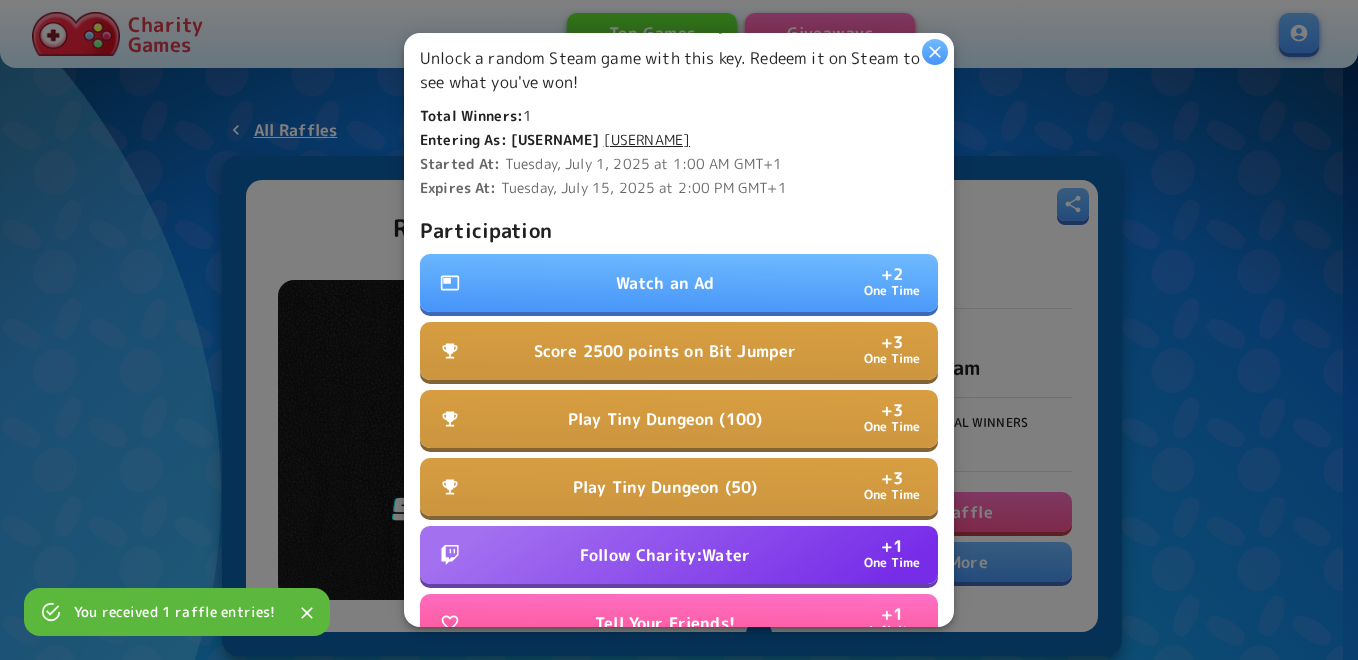 click on "Watch an Ad + 2 One Time" at bounding box center [679, 283] 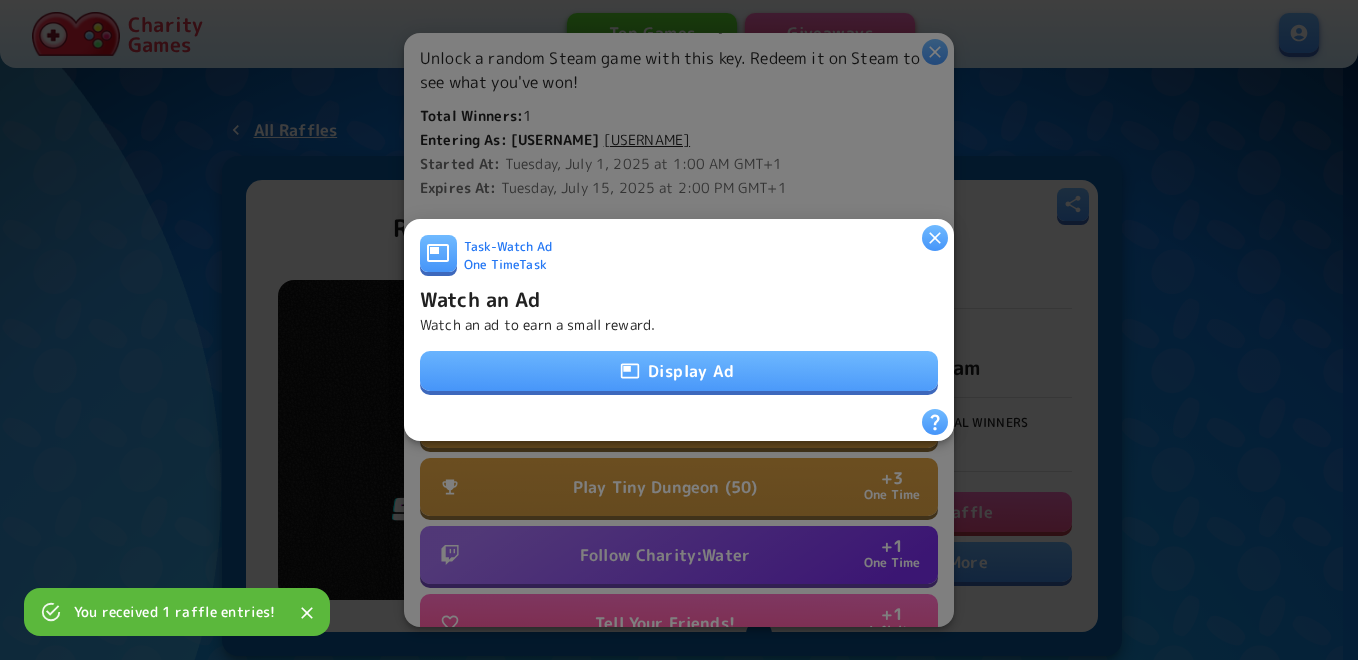 click at bounding box center (630, 371) 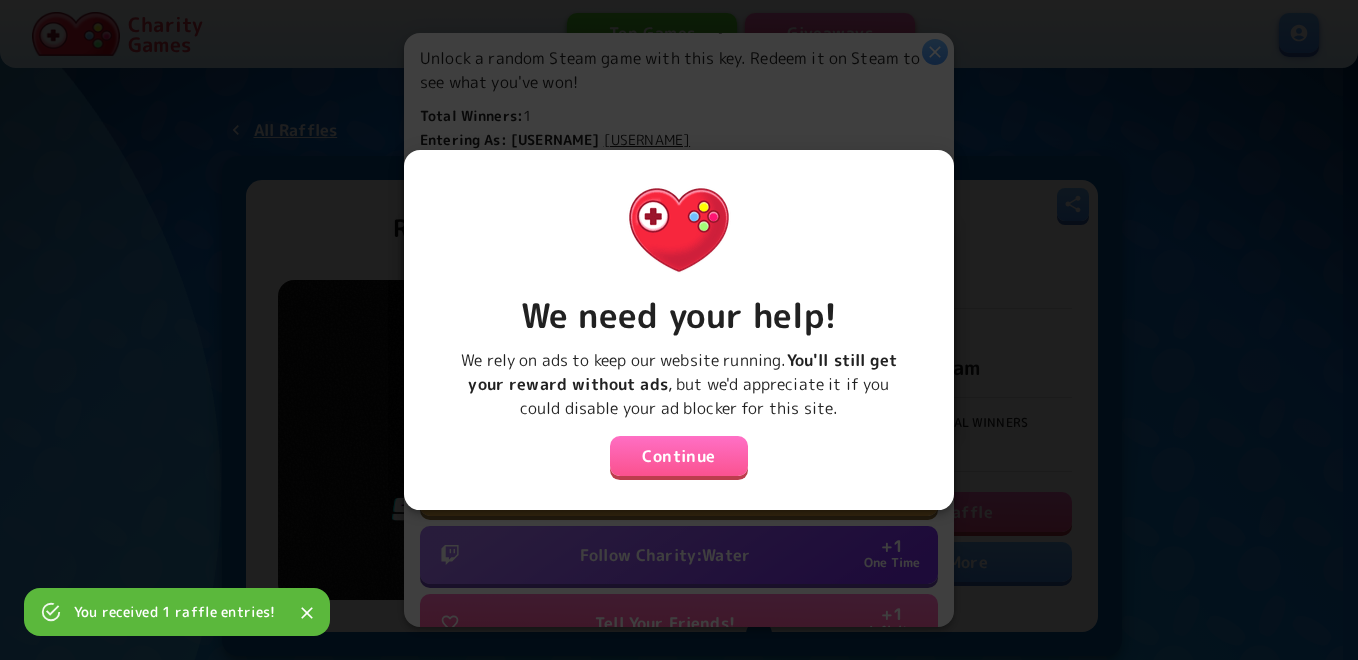 click on "Continue" at bounding box center (679, 456) 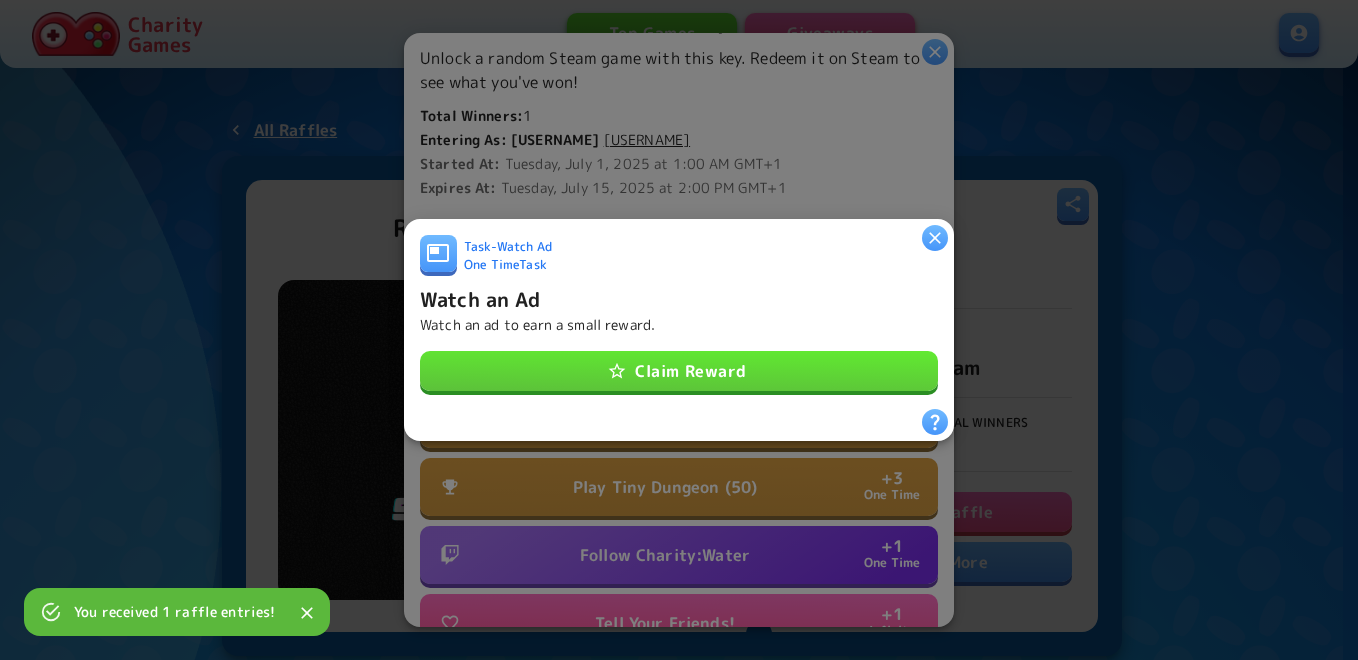 click on "Claim Reward" at bounding box center [679, 371] 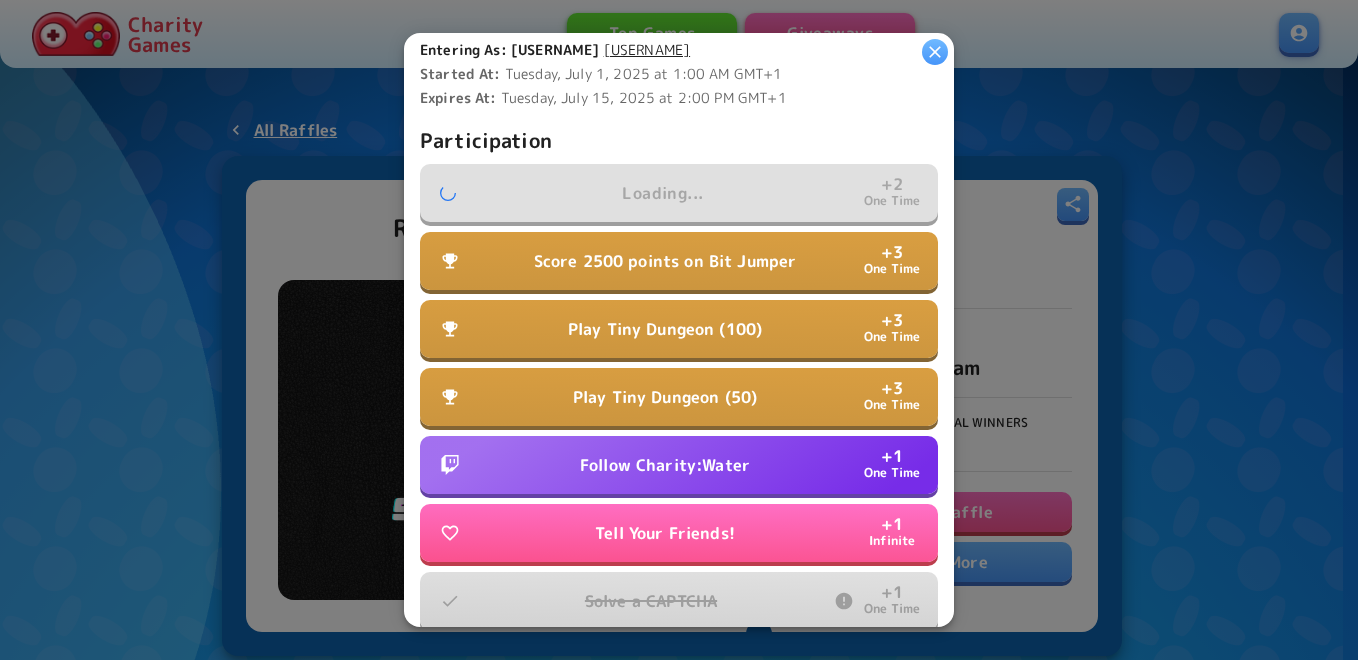 scroll, scrollTop: 679, scrollLeft: 0, axis: vertical 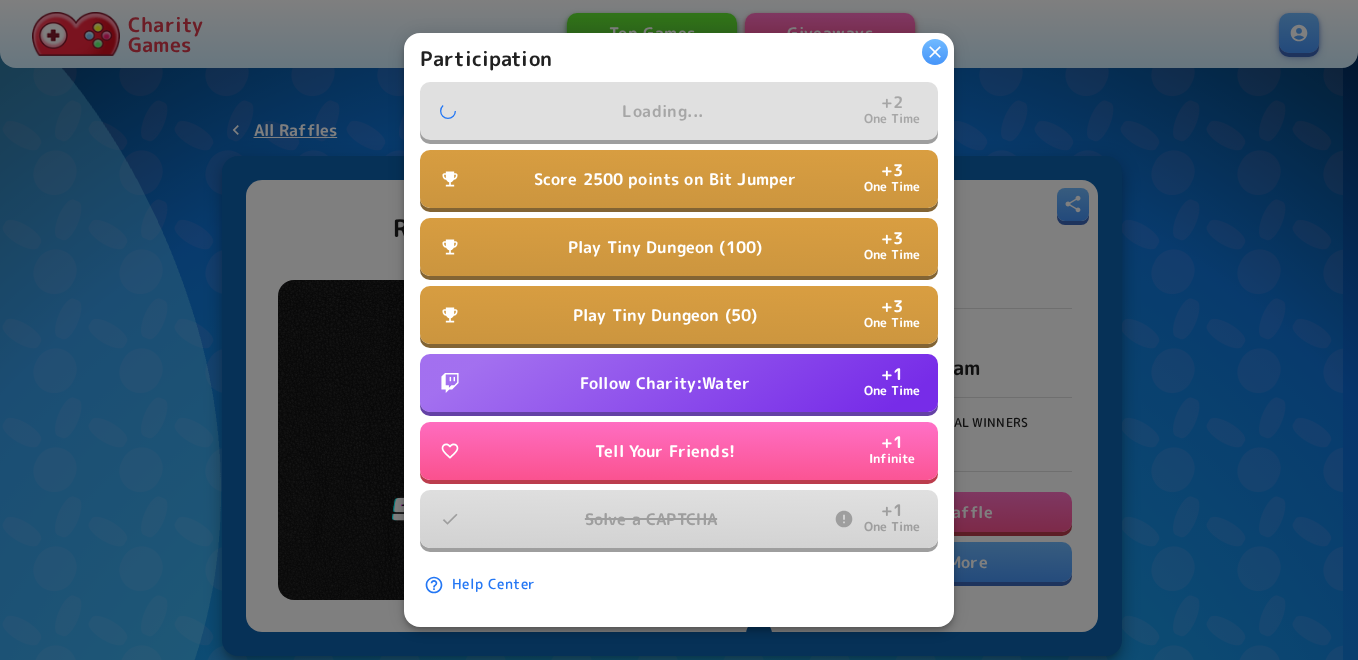 click on "Follow Charity:Water" at bounding box center (665, 383) 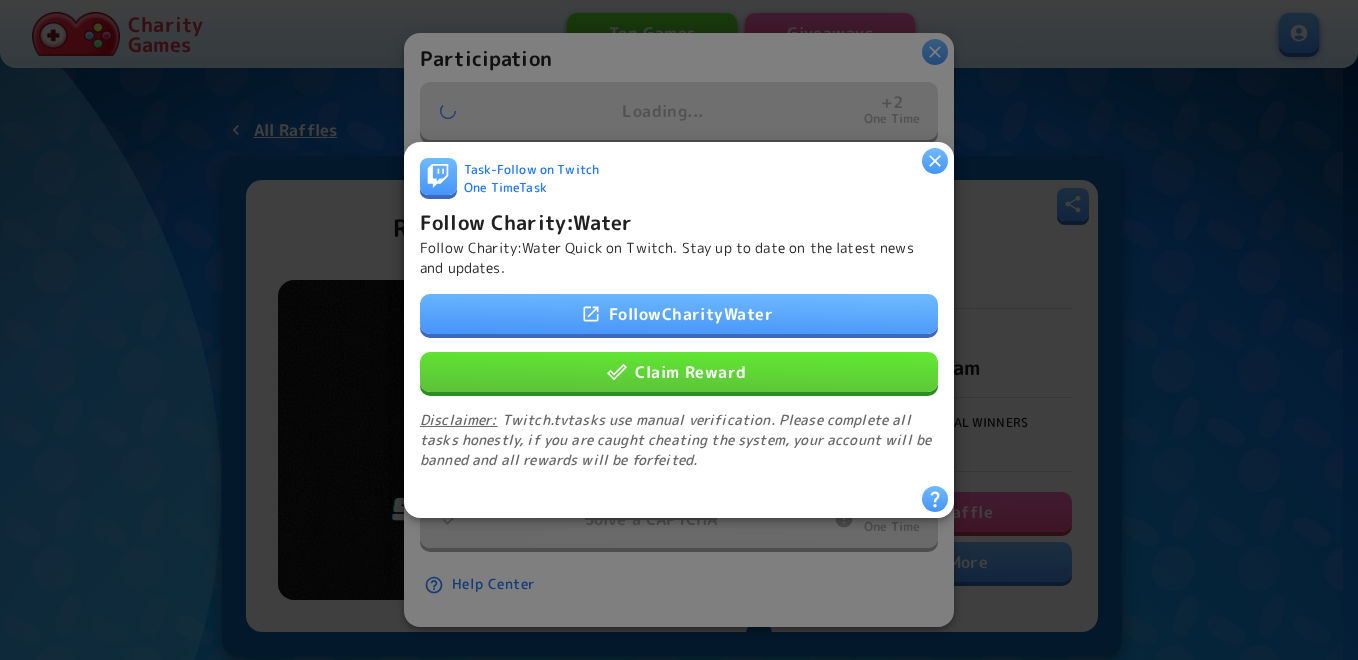 click on "Claim Reward" at bounding box center (679, 372) 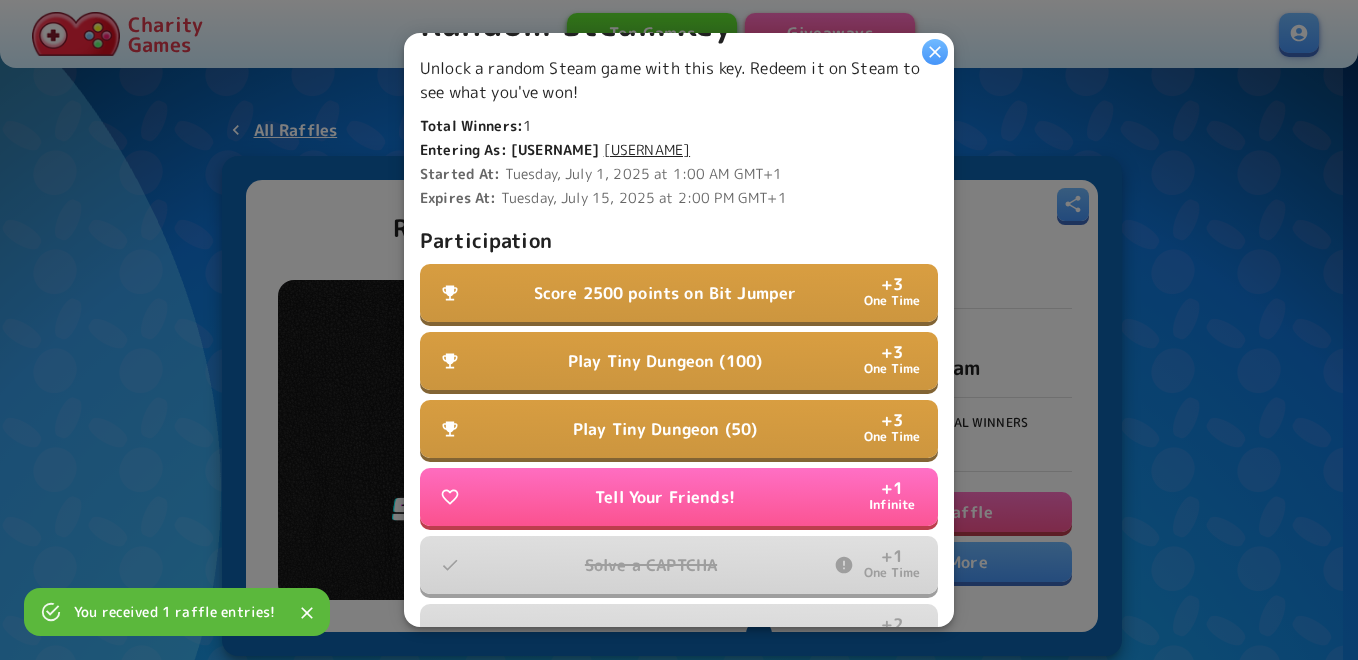scroll, scrollTop: 479, scrollLeft: 0, axis: vertical 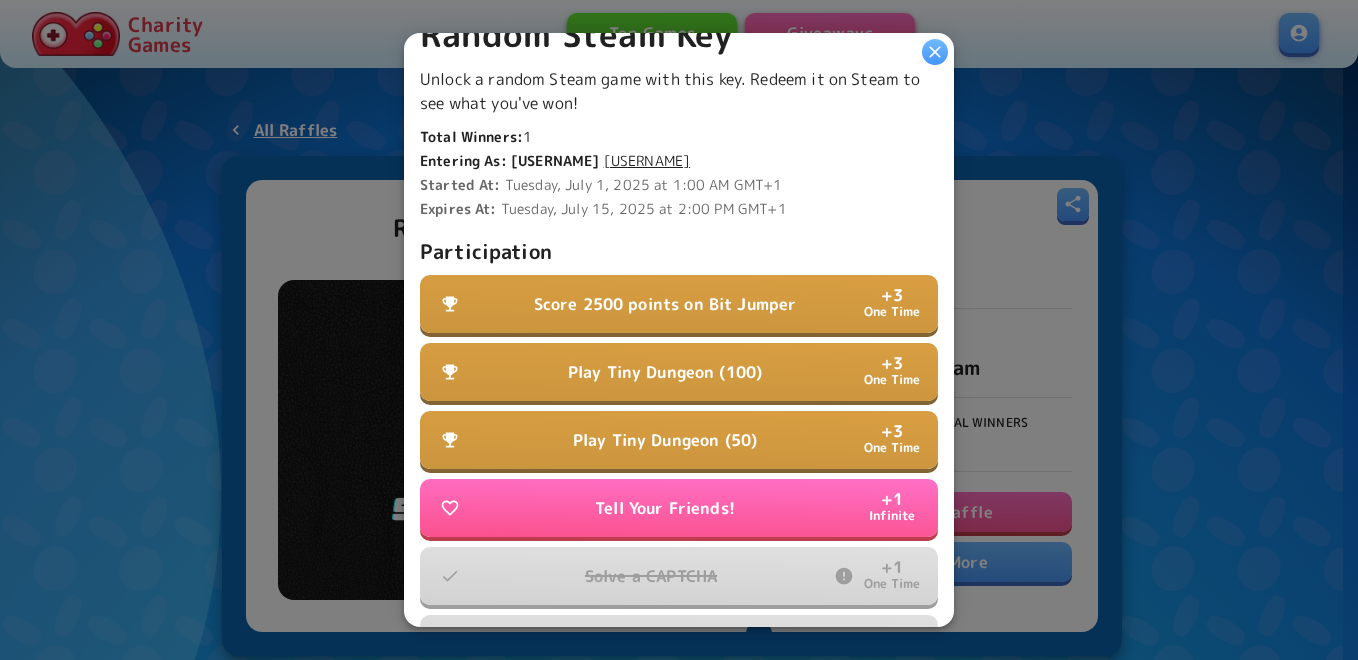 click on "Score 2500 points on Bit Jumper + 3 One Time" at bounding box center (679, 304) 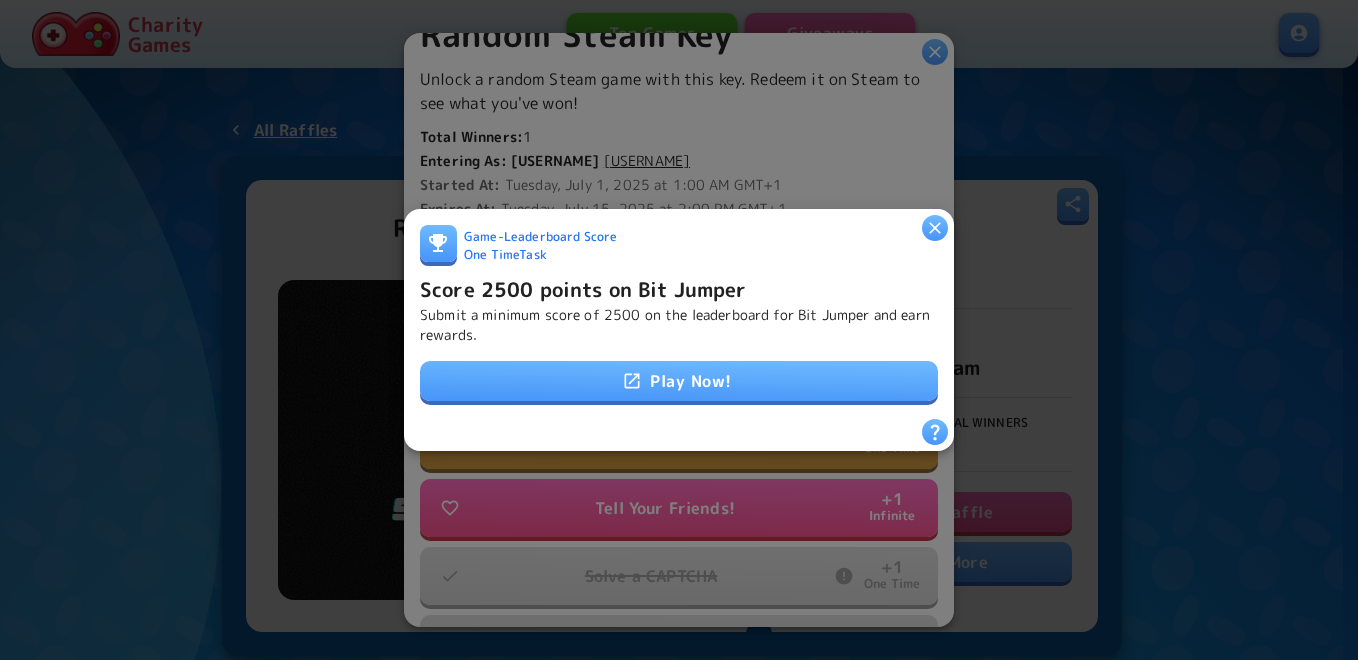 click on "Play Now!" at bounding box center (679, 381) 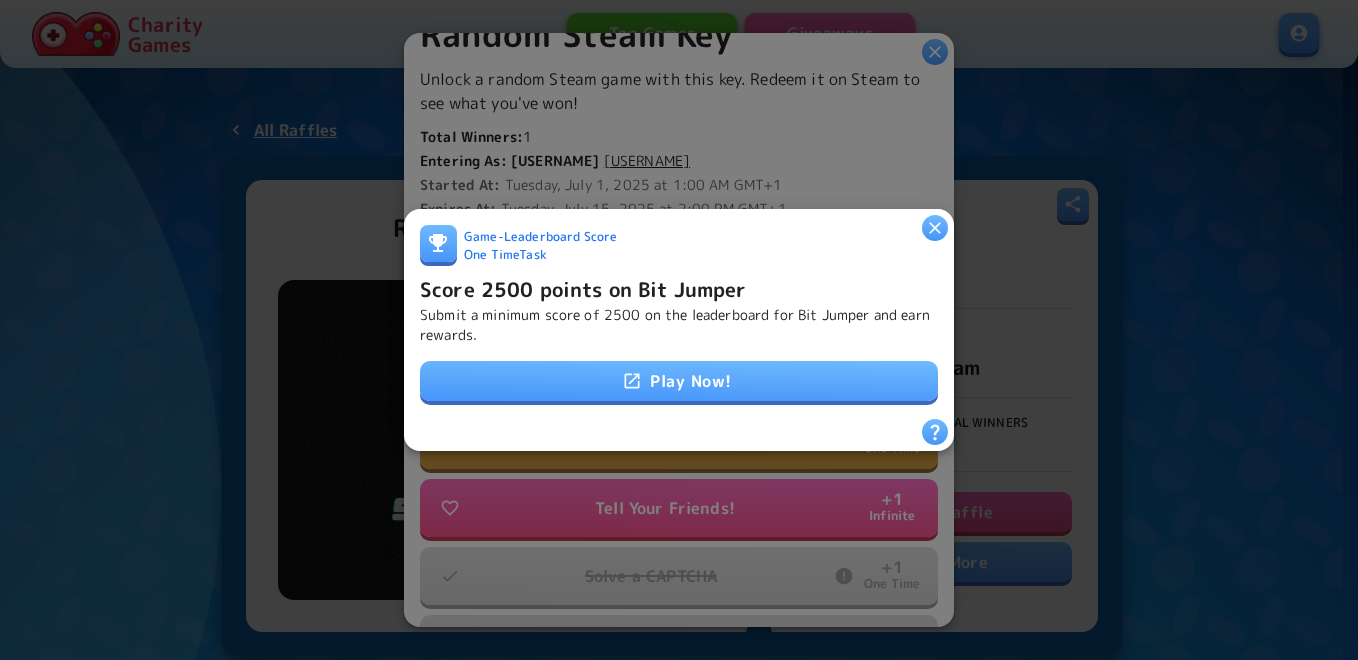 click on "Score 2500 points on Bit Jumper" at bounding box center (583, 289) 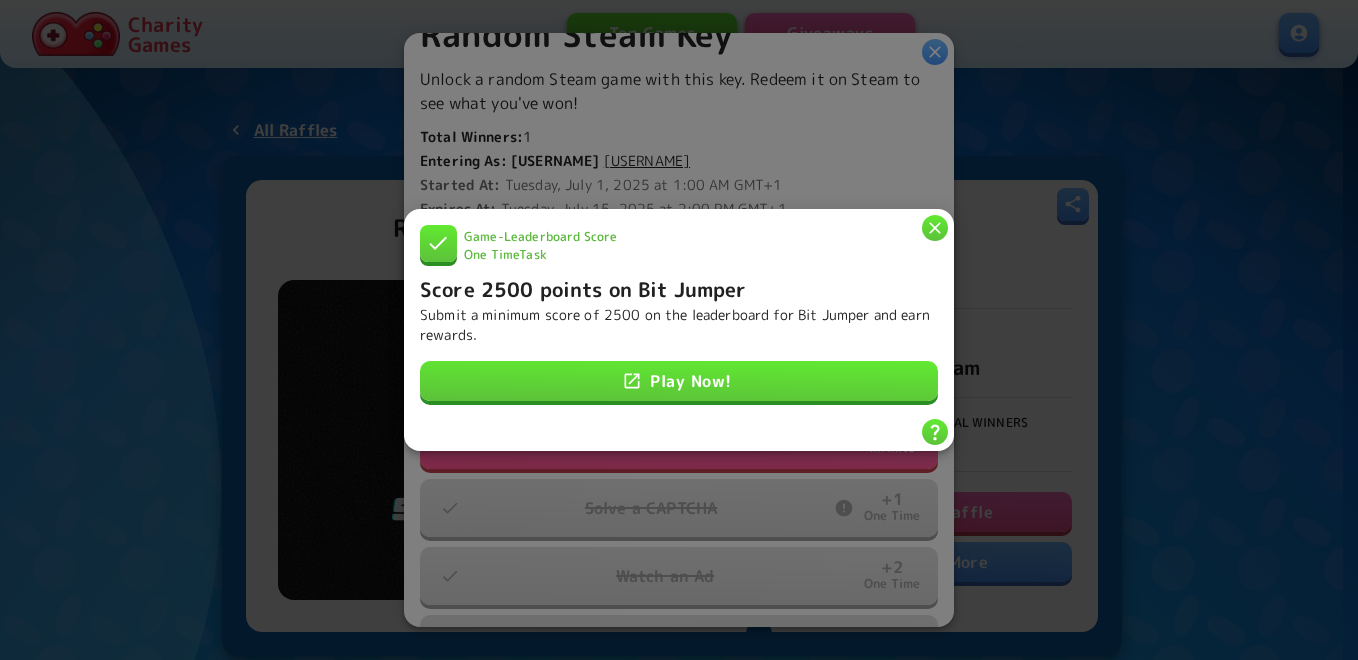 click at bounding box center [935, 228] 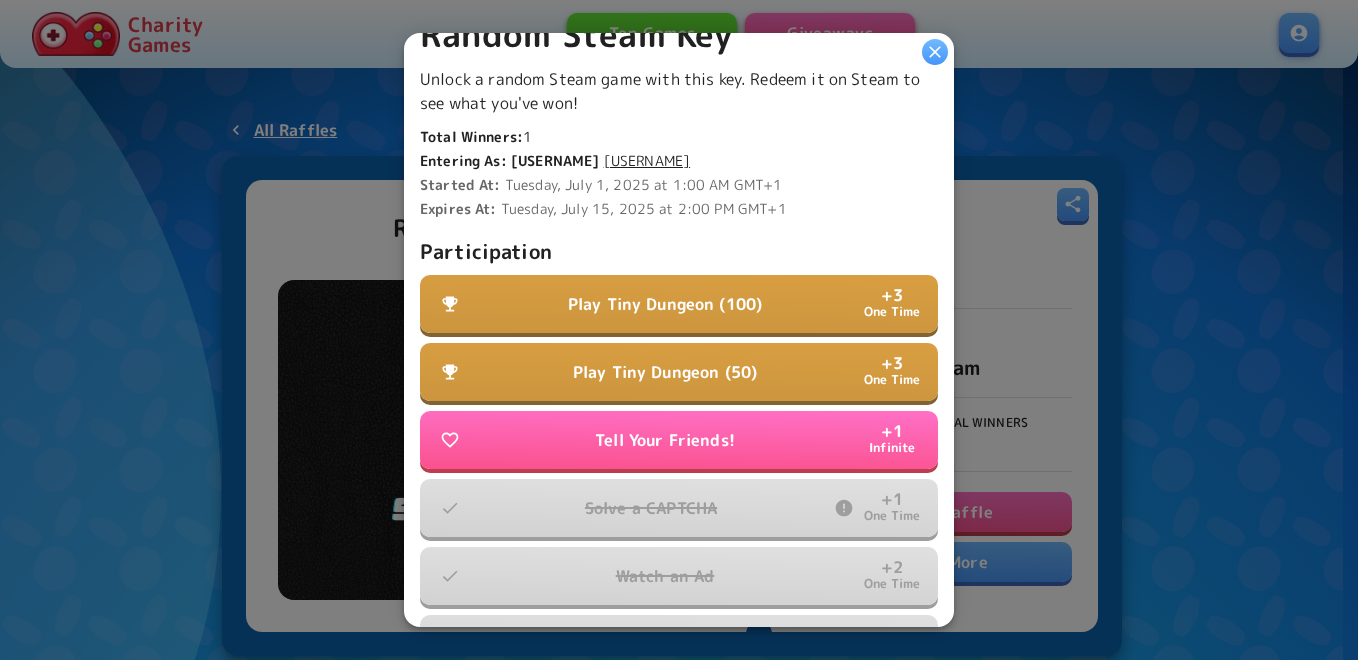 scroll, scrollTop: 532, scrollLeft: 0, axis: vertical 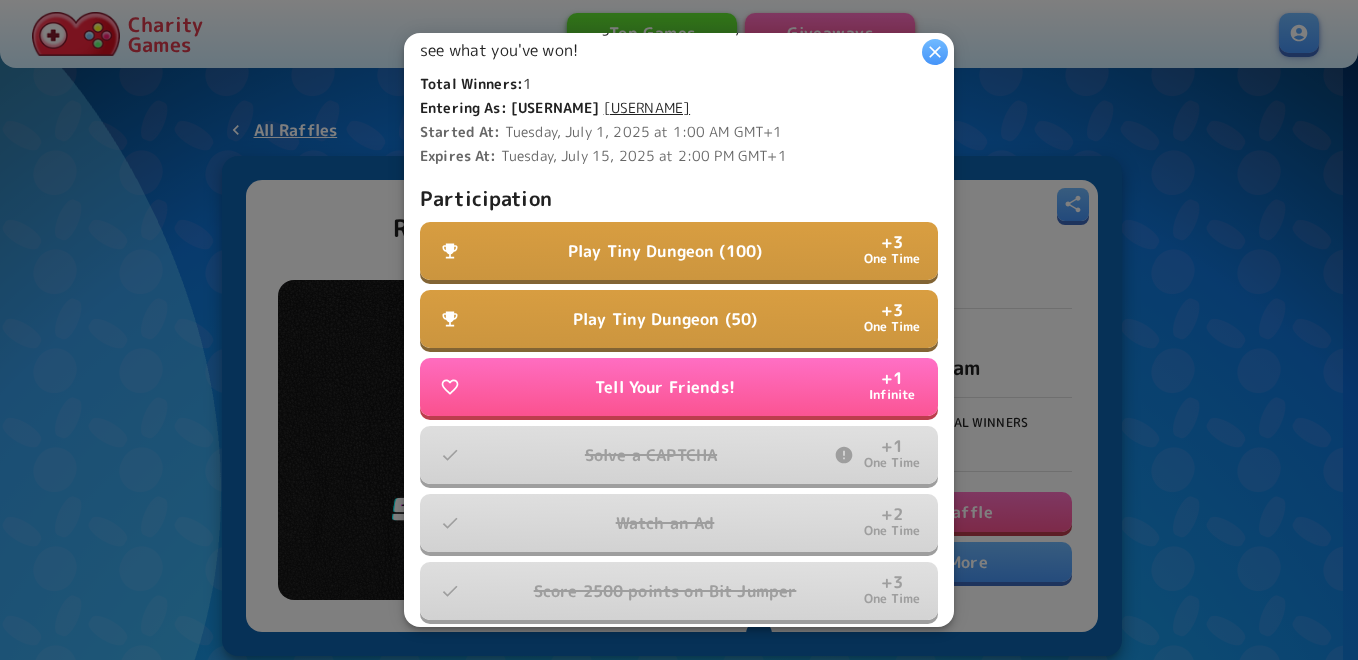 click on "Play Tiny Dungeon (100)" at bounding box center [665, 251] 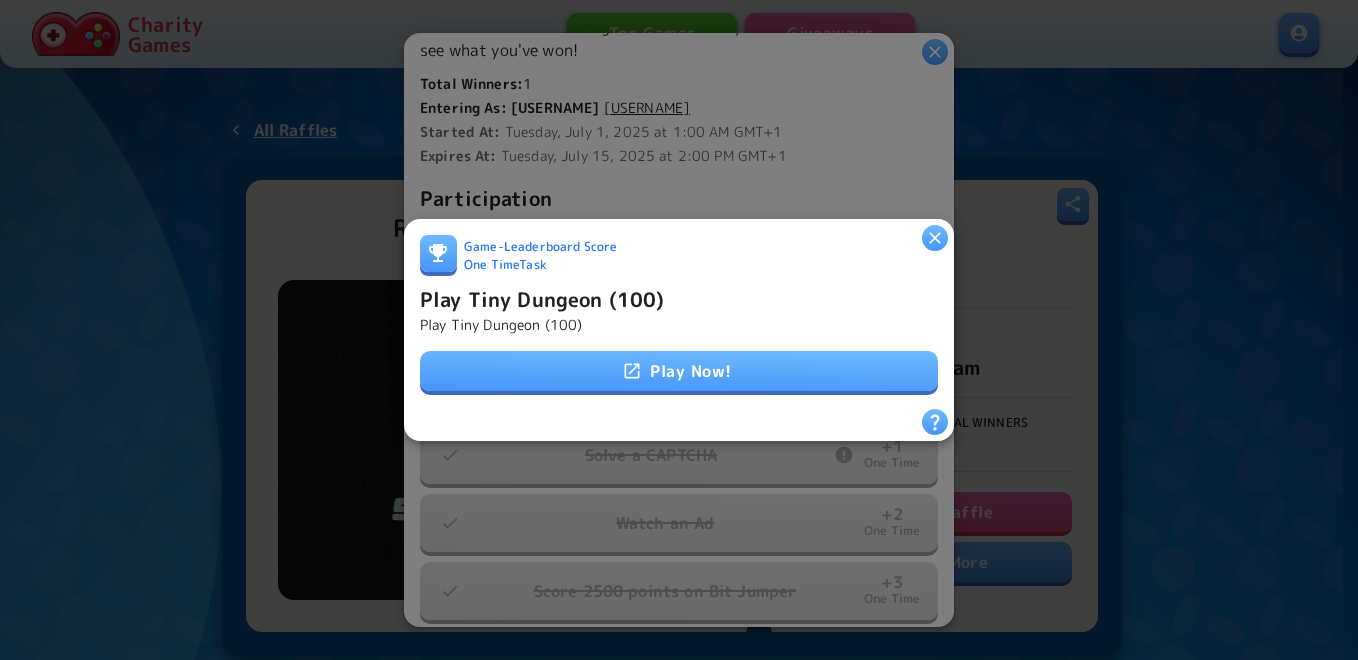 click on "Play Now!" at bounding box center [679, 371] 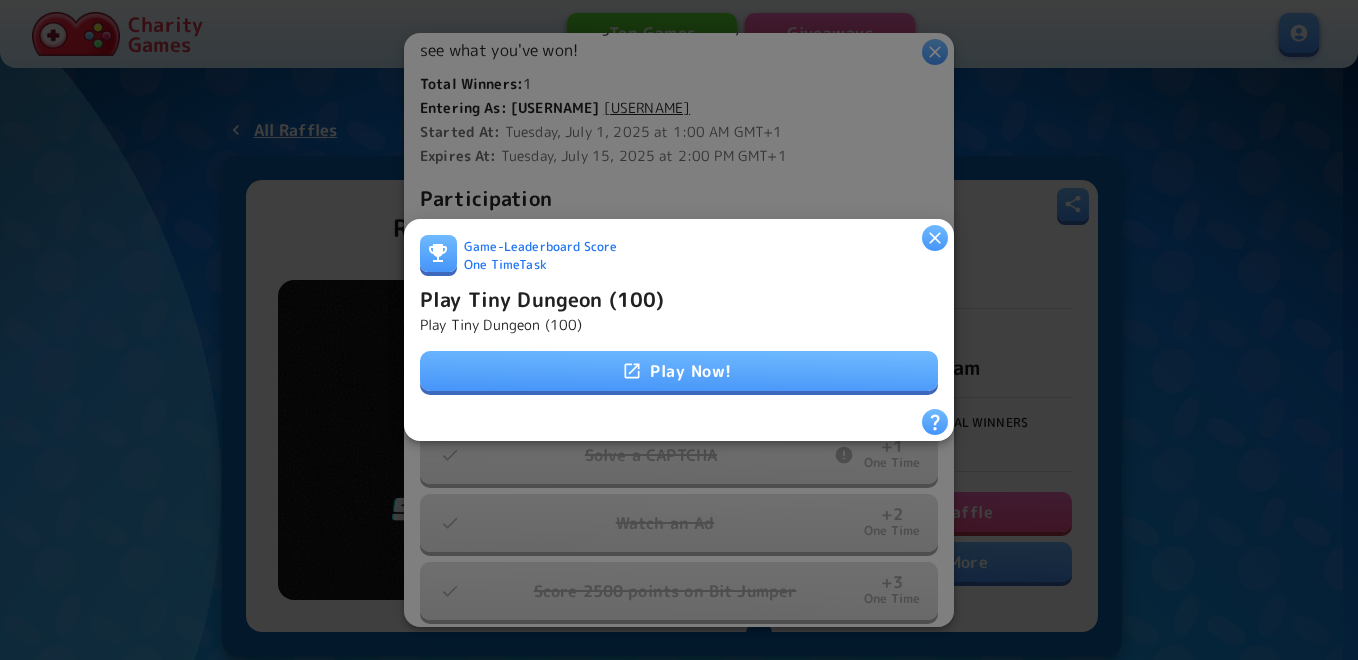click on "Play Tiny Dungeon (100)" at bounding box center (542, 299) 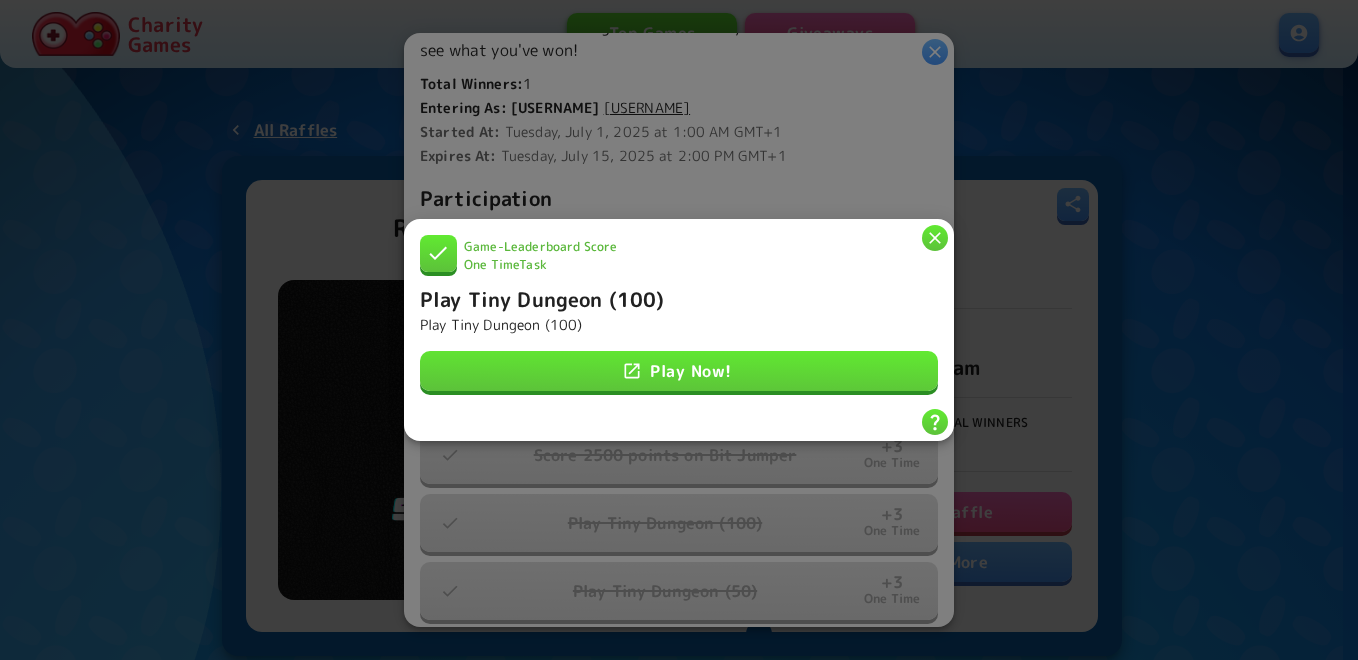 click at bounding box center (935, 238) 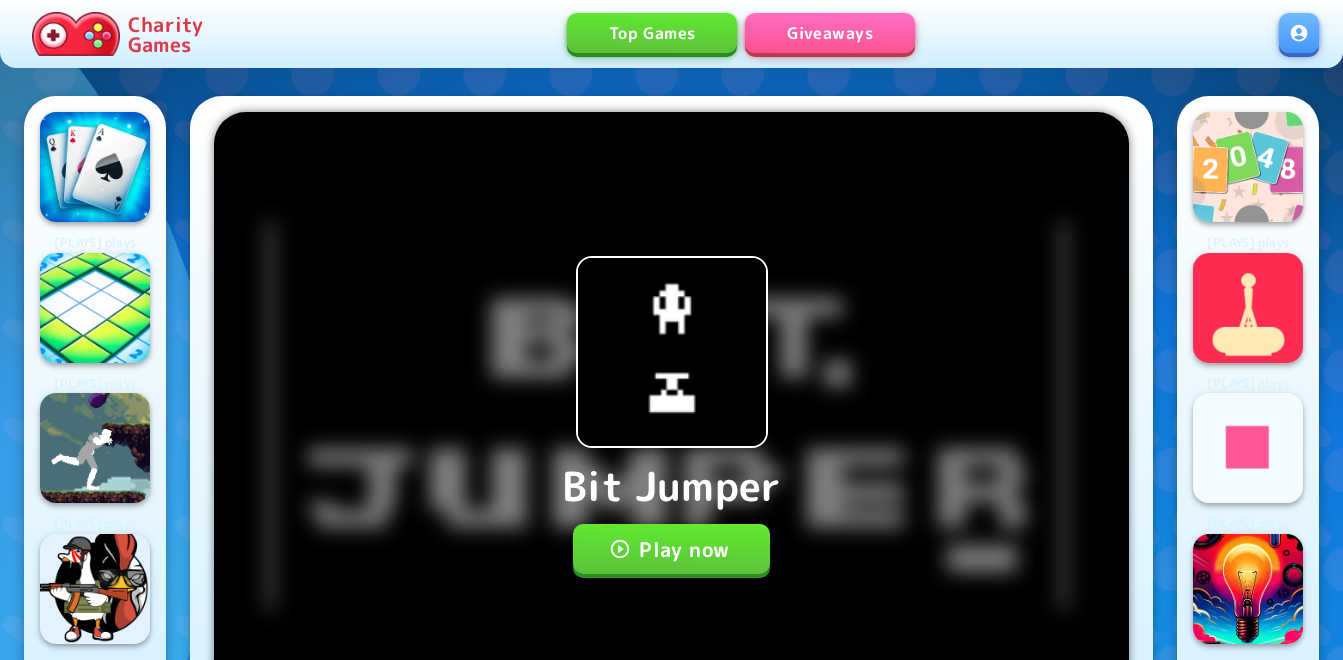 scroll, scrollTop: 0, scrollLeft: 0, axis: both 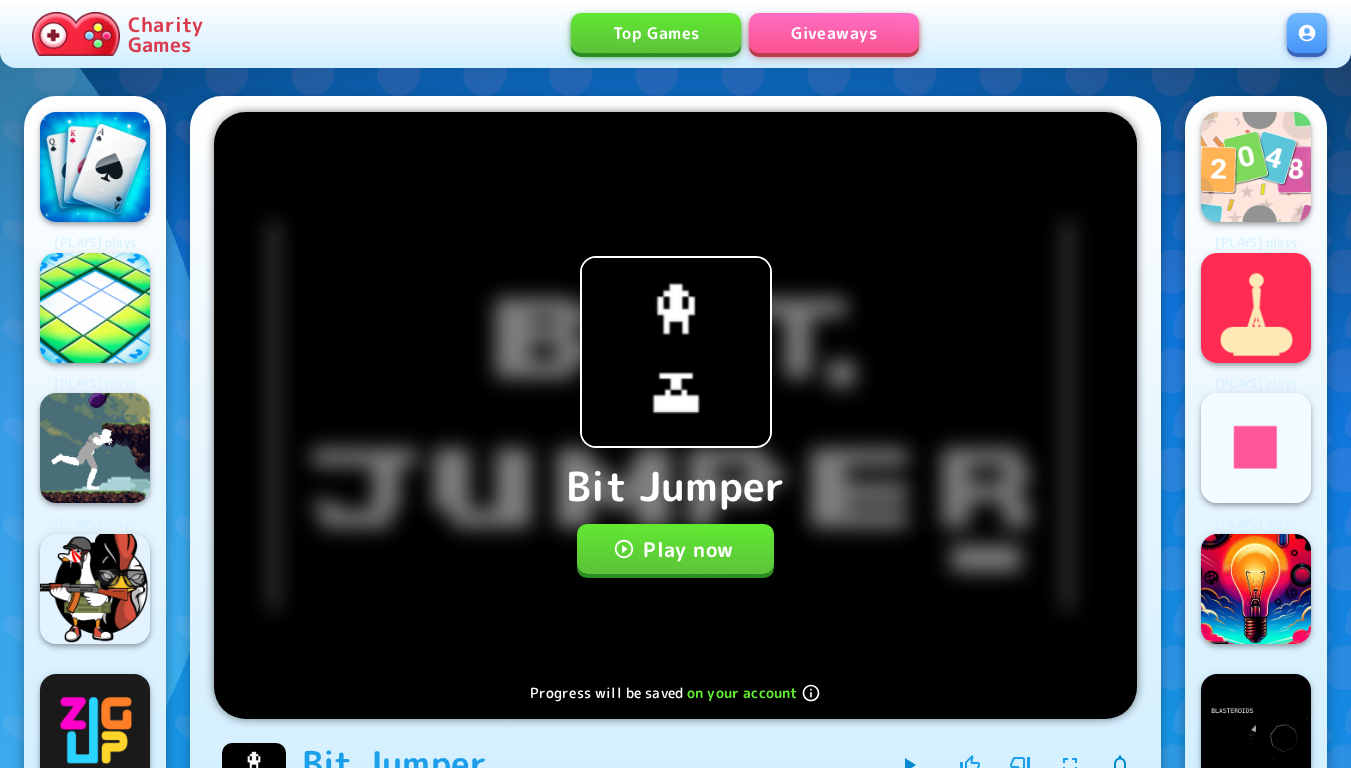 click on "Play now" at bounding box center (675, 549) 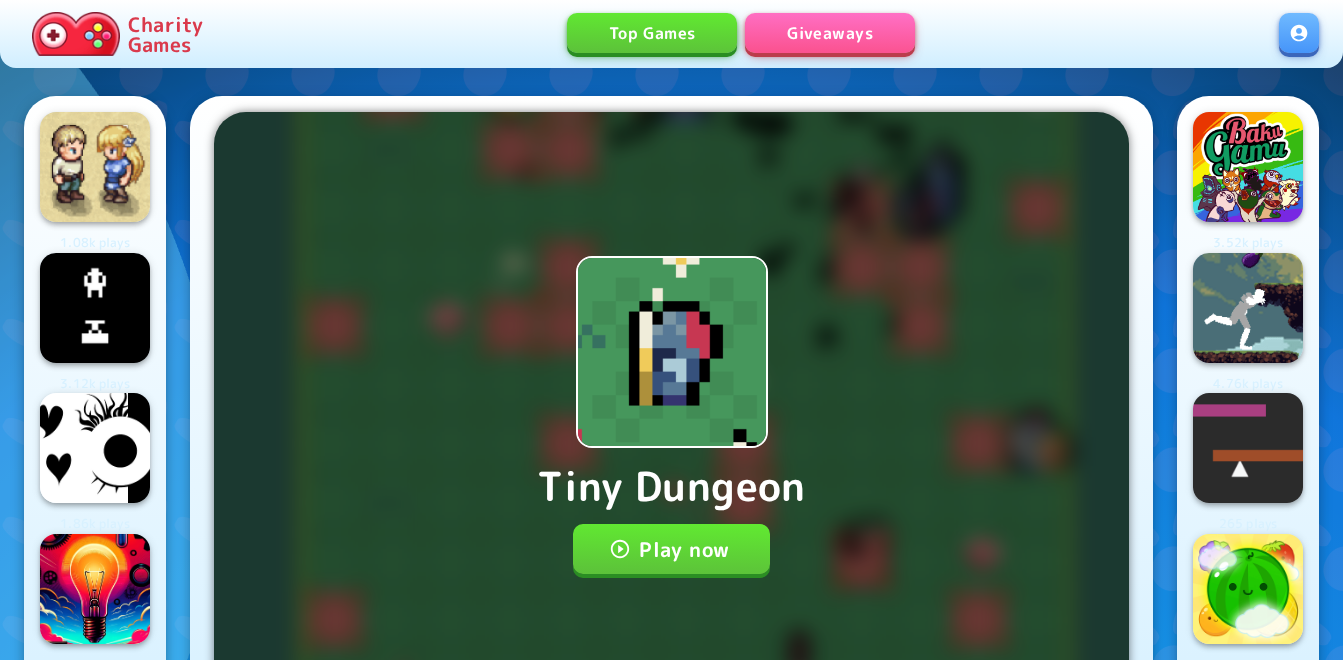 scroll, scrollTop: 0, scrollLeft: 0, axis: both 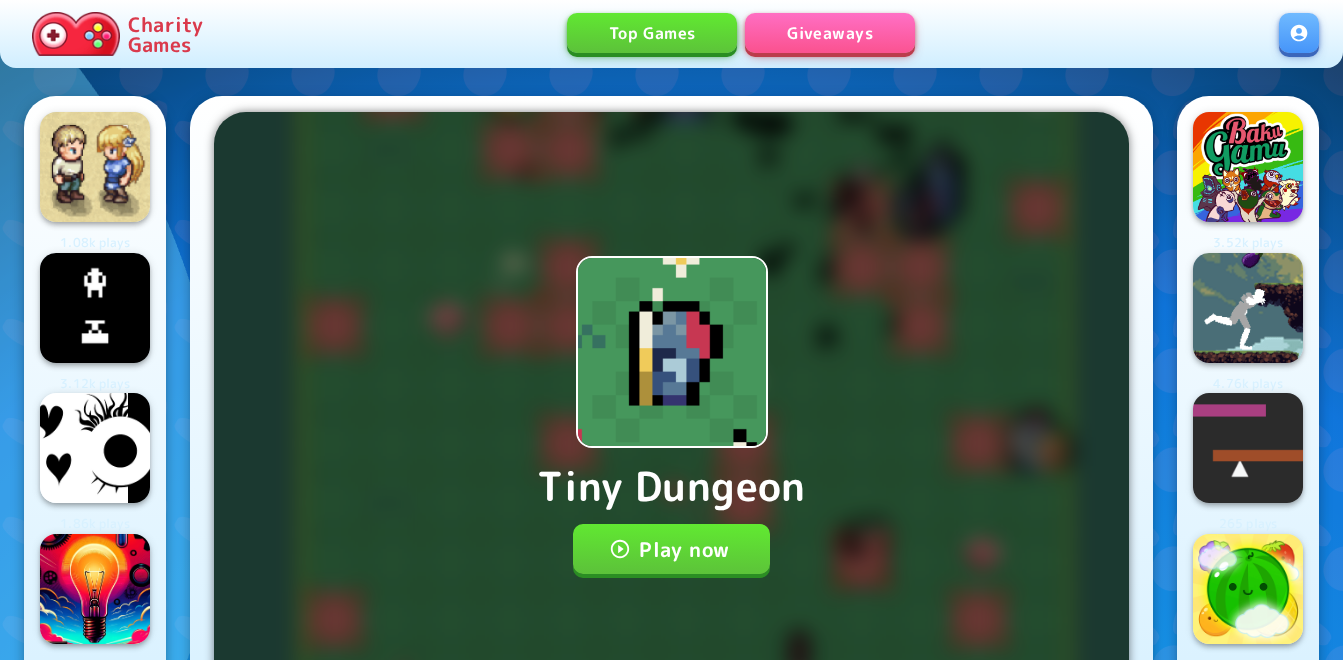 click on "Play now" at bounding box center (671, 549) 